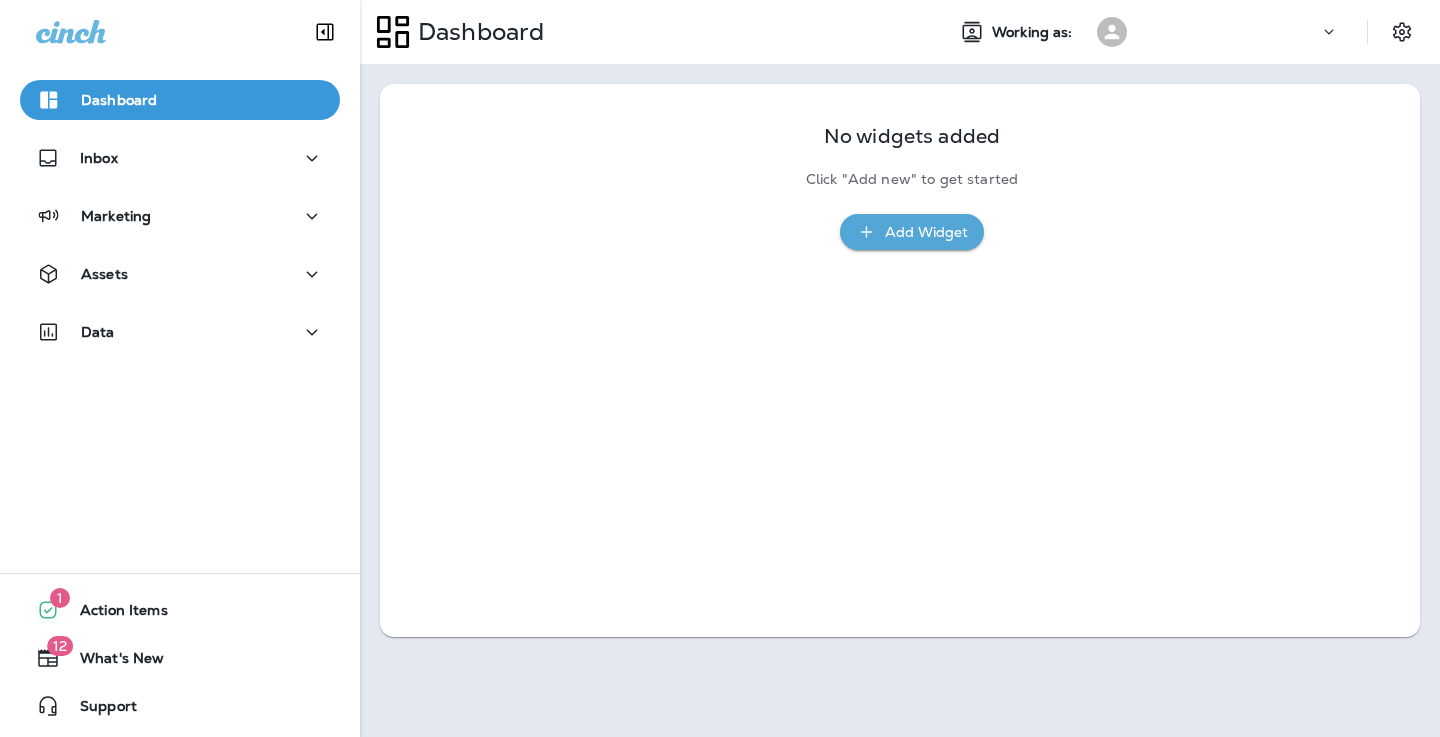 scroll, scrollTop: 0, scrollLeft: 0, axis: both 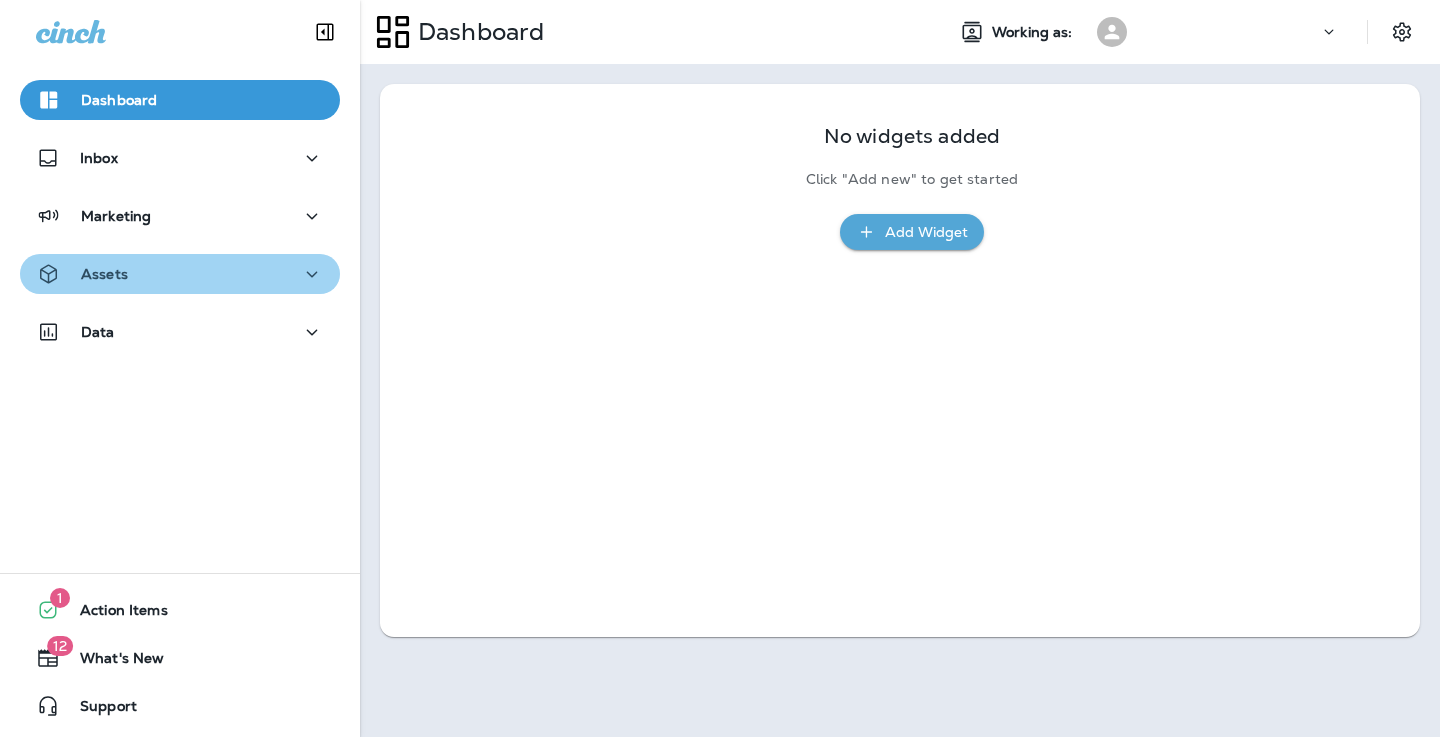 click on "Assets" at bounding box center (180, 158) 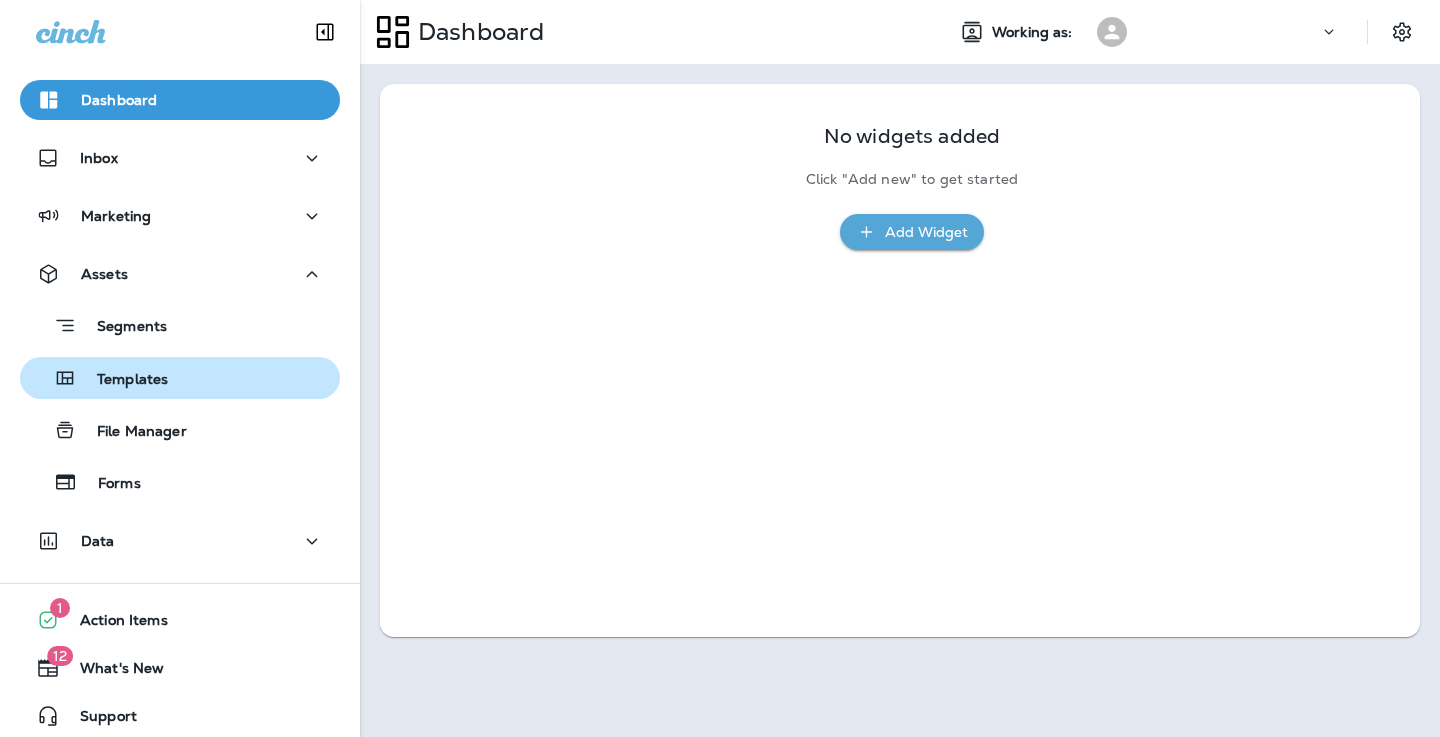 click on "Templates" at bounding box center (180, 325) 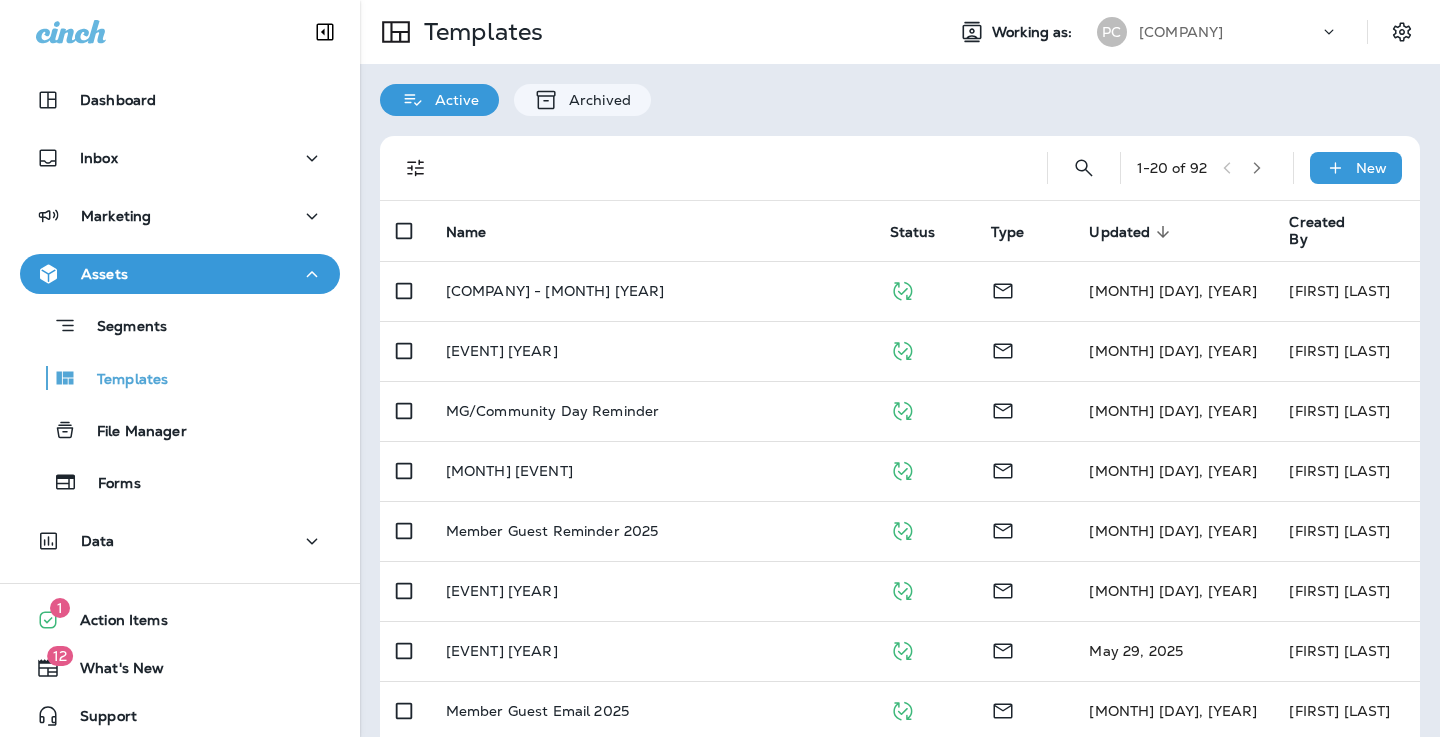 click on "[COMPANY] - [MONTH] [YEAR]" at bounding box center [652, 291] 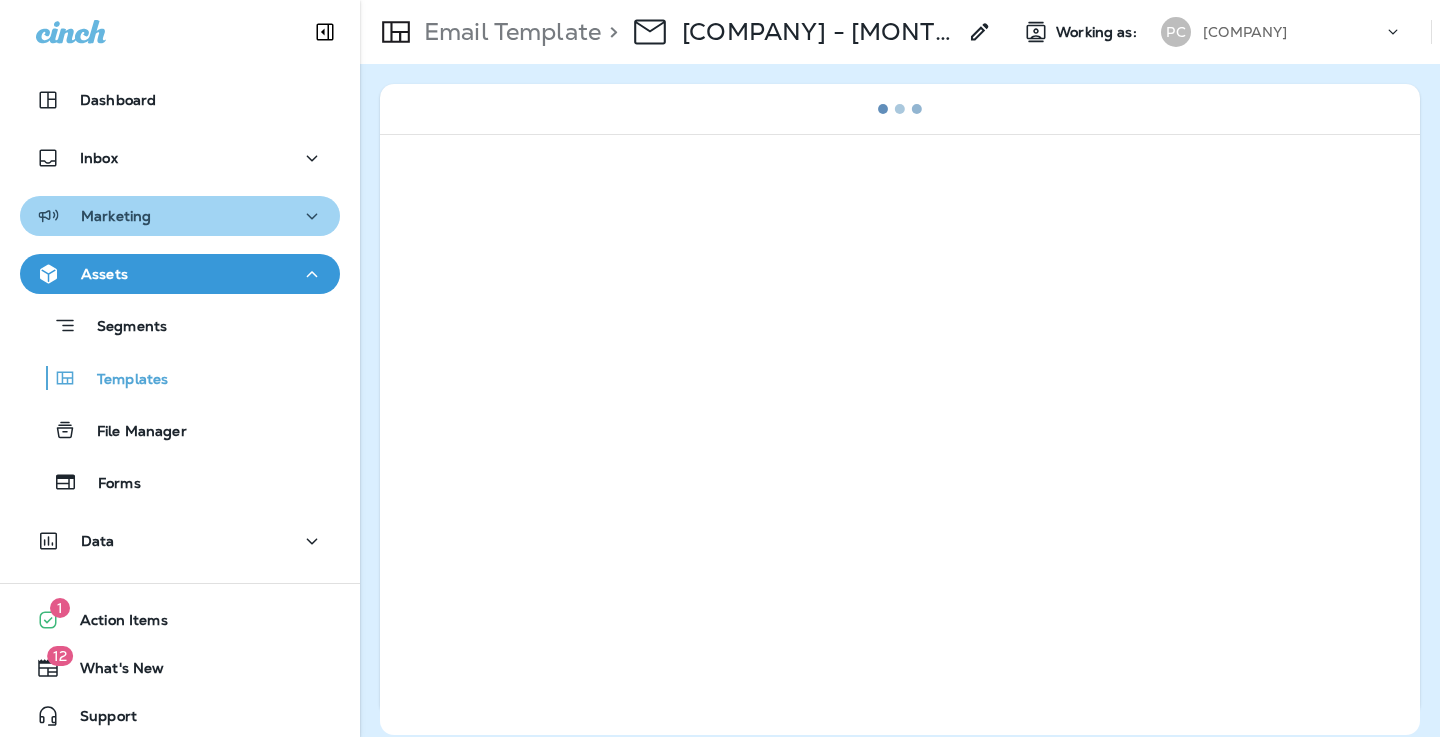 click on "Marketing" at bounding box center [180, 100] 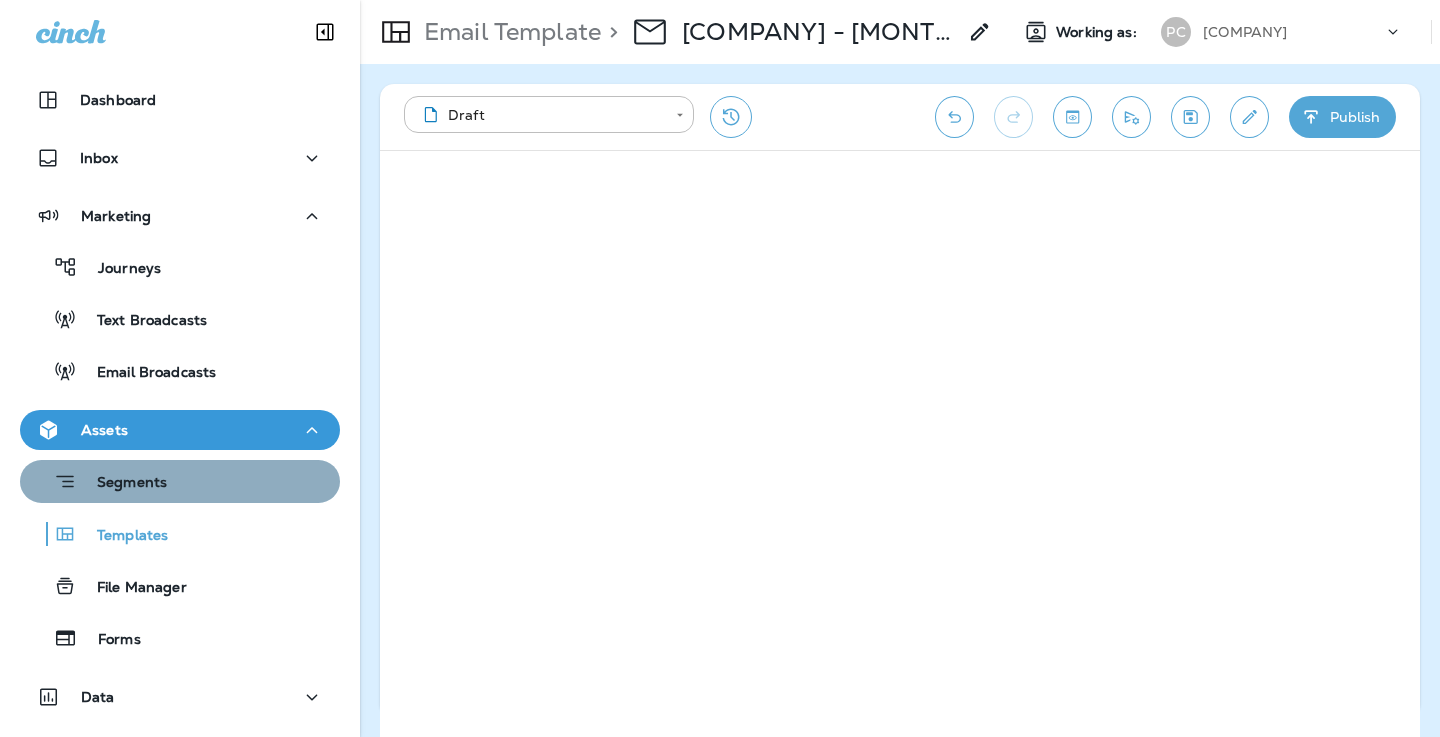 click on "Segments" at bounding box center [180, 267] 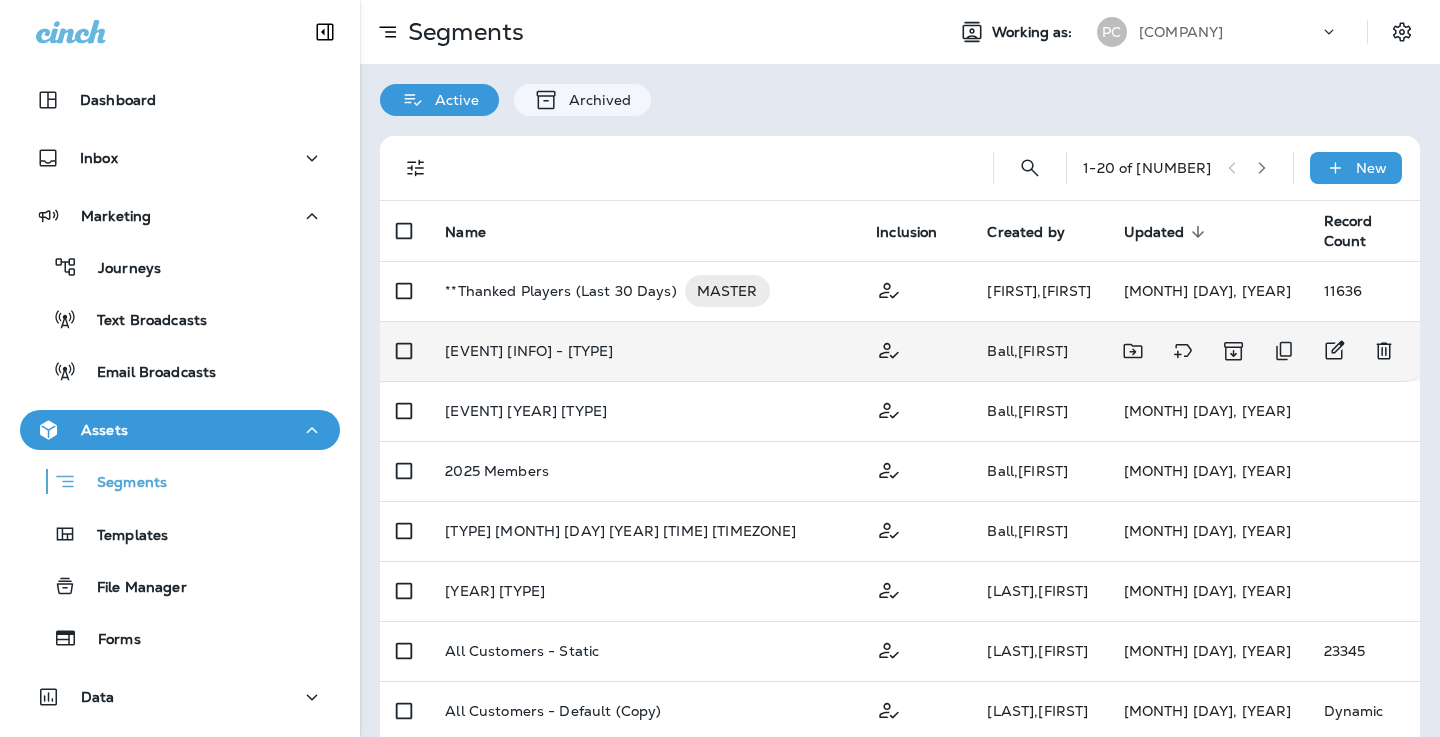 click on "[EVENT] [INFO] - [TYPE]" at bounding box center [644, 291] 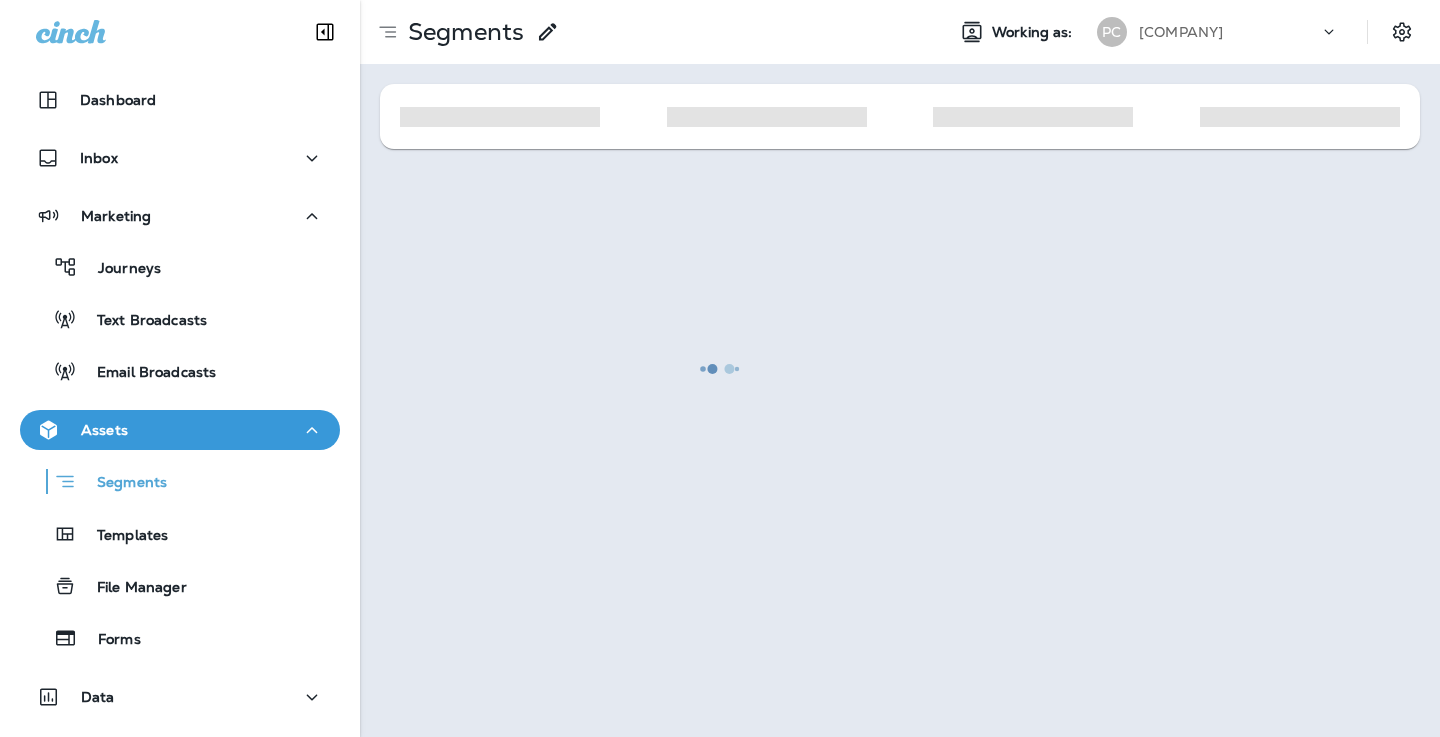click at bounding box center [720, 368] 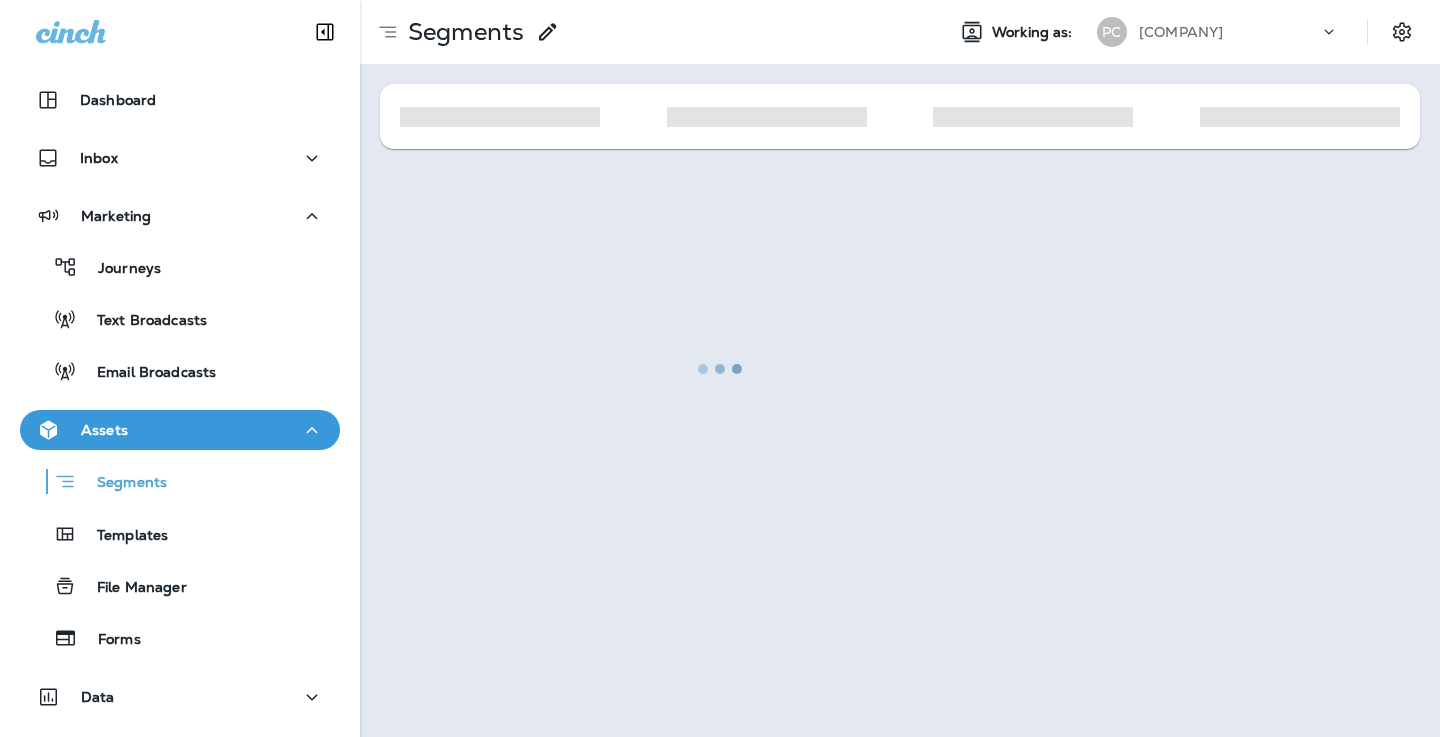 click at bounding box center (720, 368) 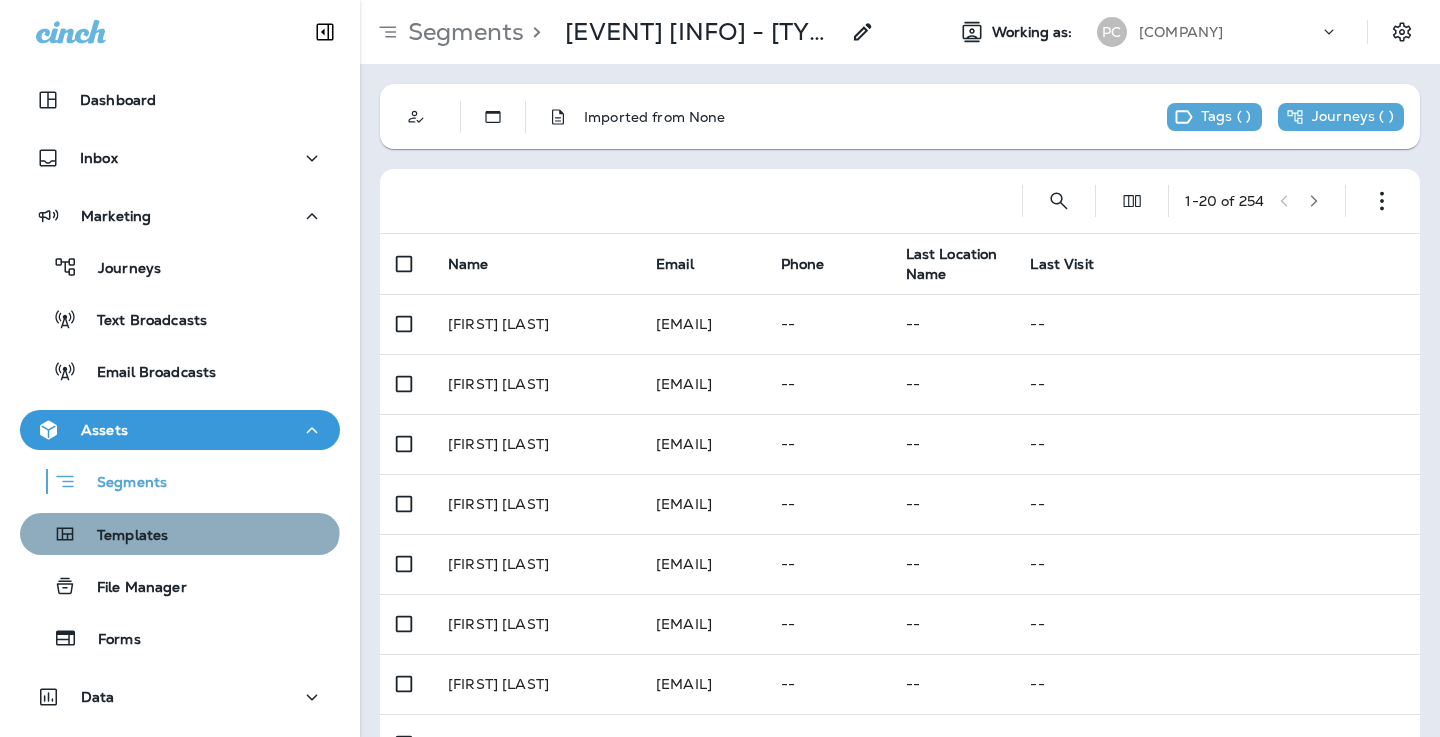 click on "Templates" at bounding box center (180, 267) 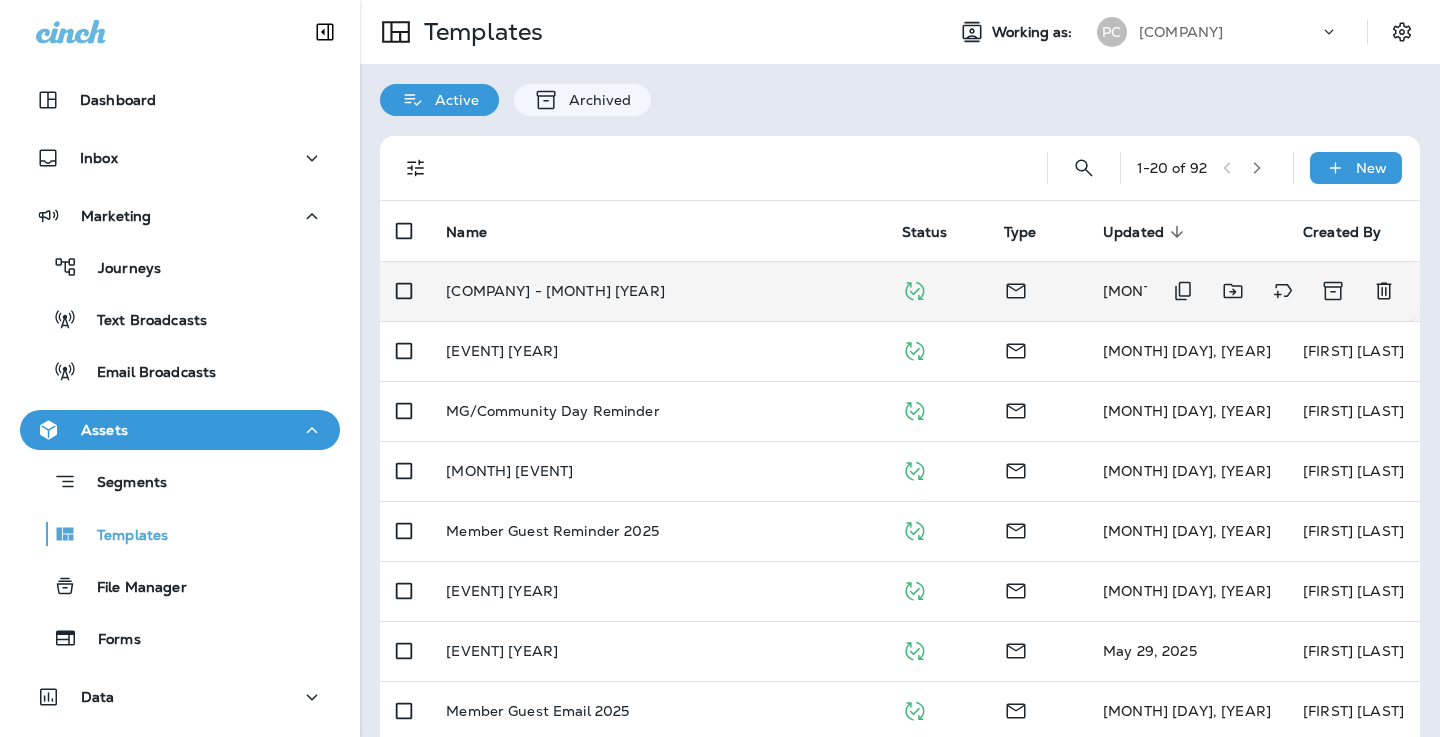 click on "[COMPANY] - [MONTH] [YEAR]" at bounding box center [657, 291] 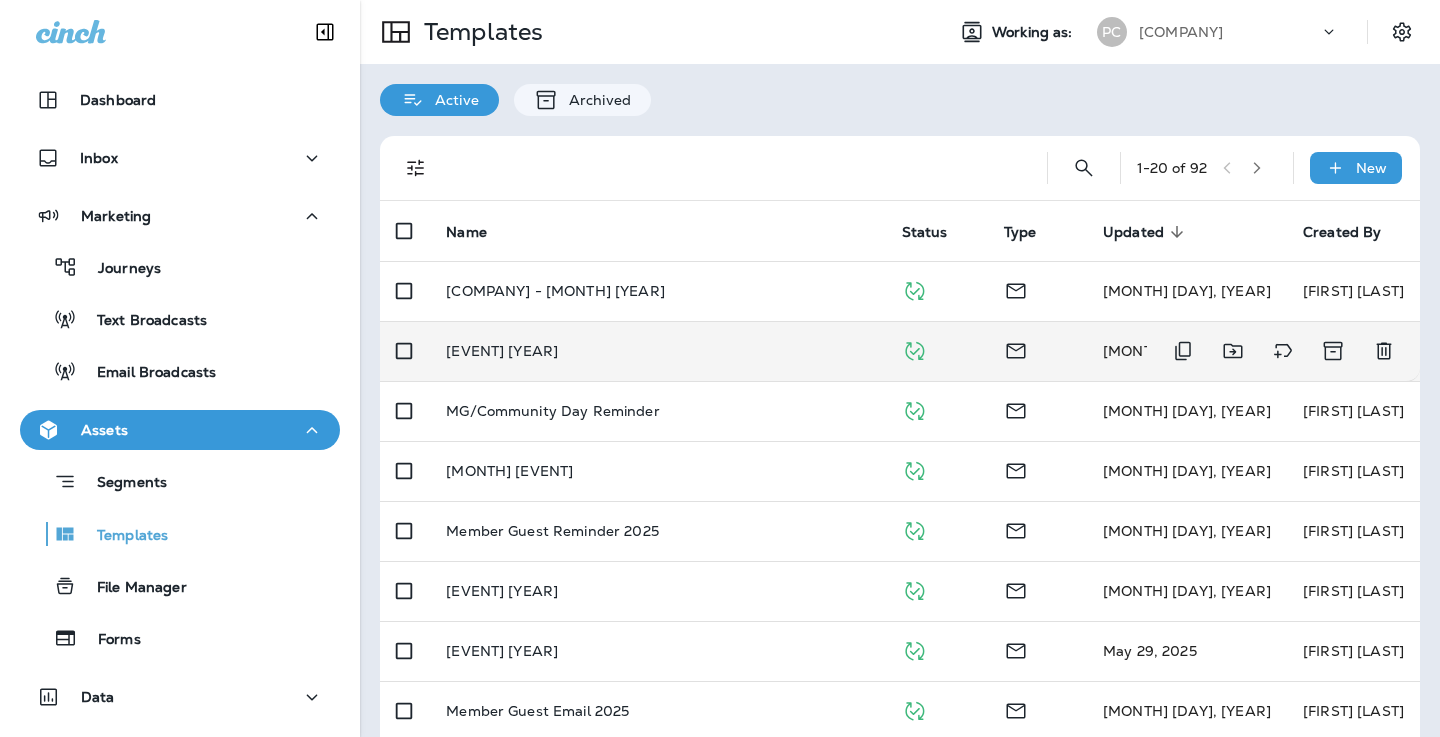 click on "[EVENT] [YEAR]" at bounding box center (657, 291) 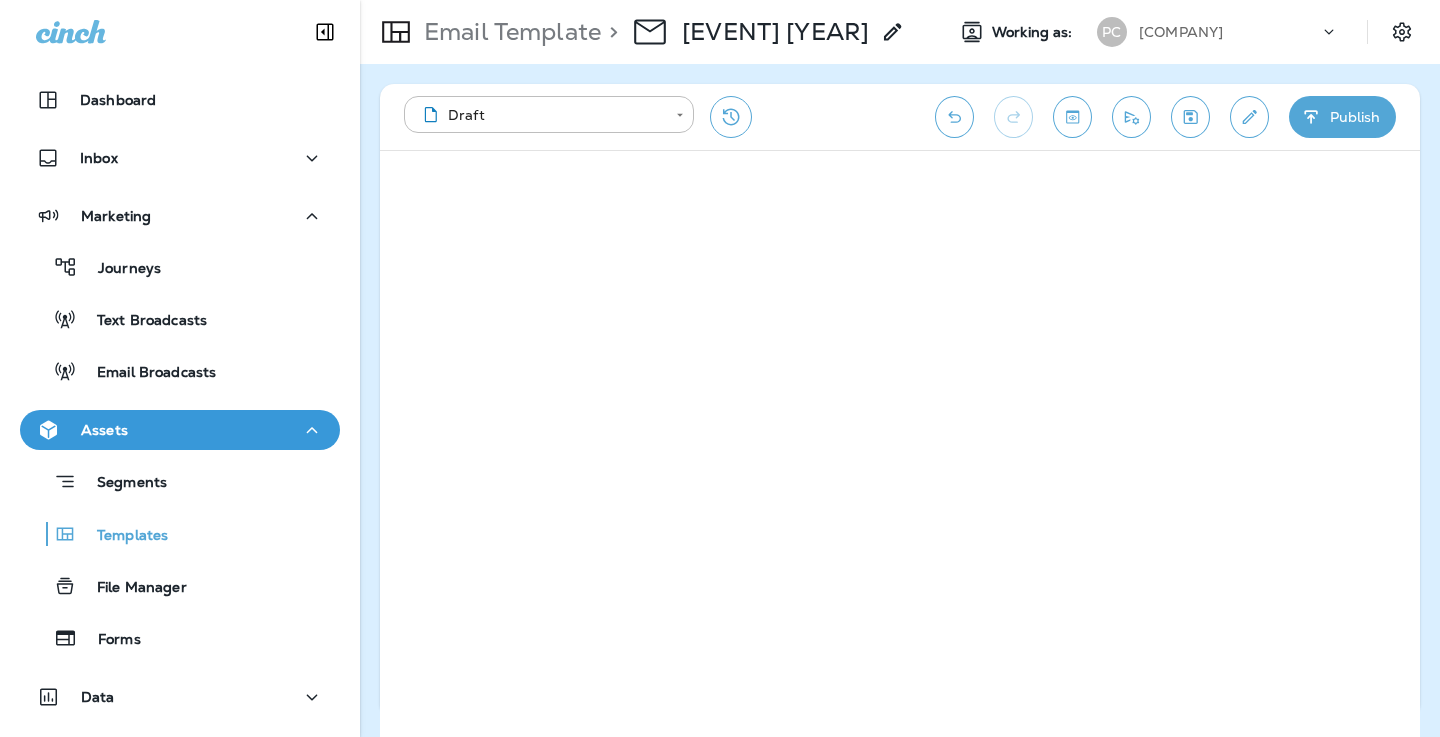 click on "Segments Templates File Manager Forms" at bounding box center (180, 314) 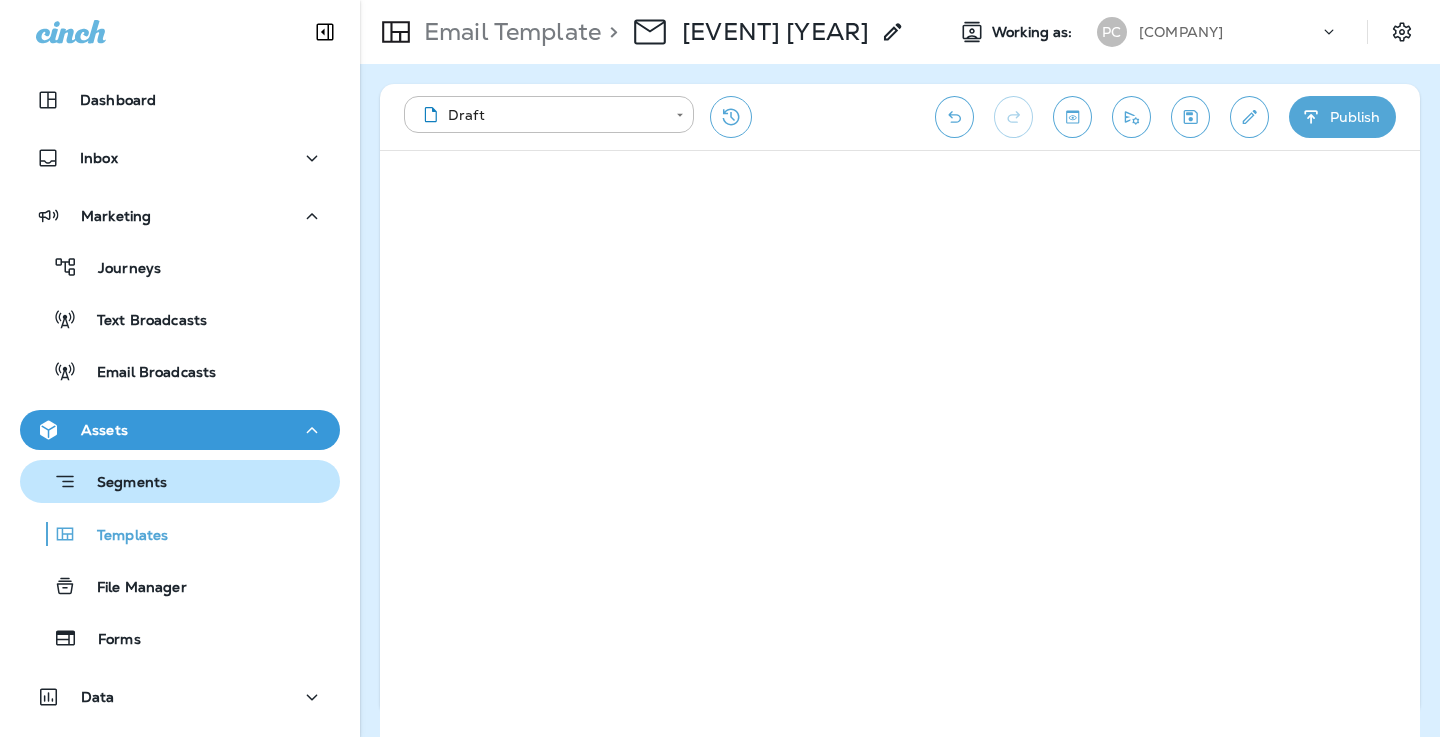 click on "Segments" at bounding box center (180, 267) 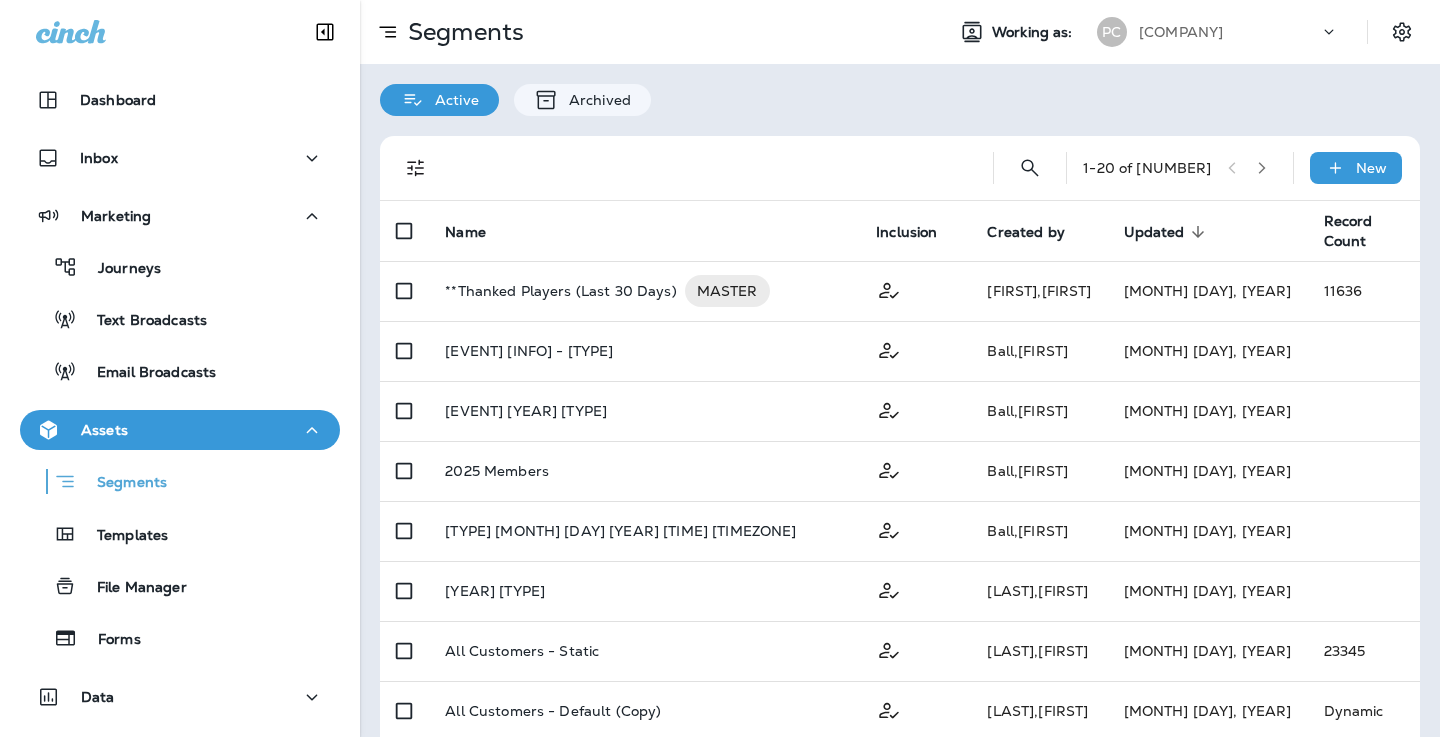 click at bounding box center [180, 30] 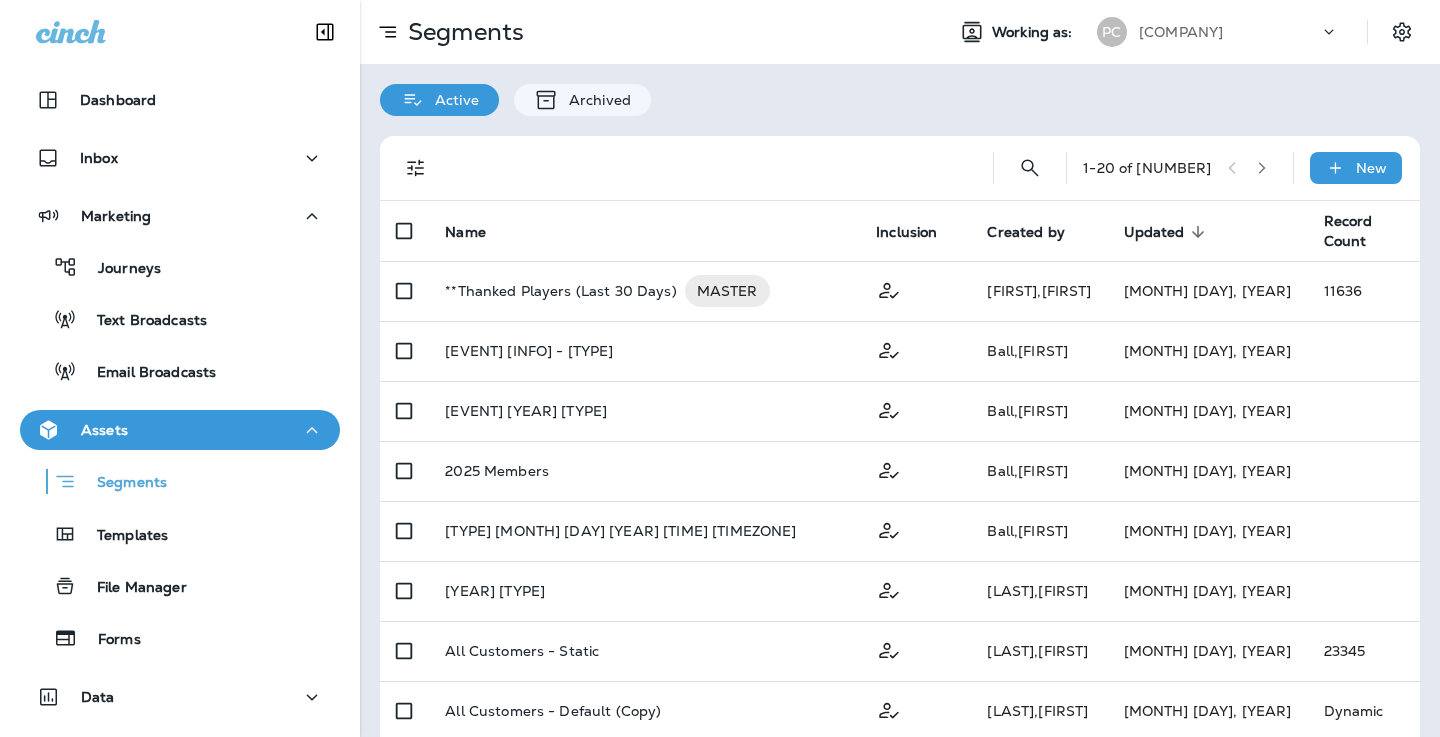 click on "[COMPANY]" at bounding box center (1181, 32) 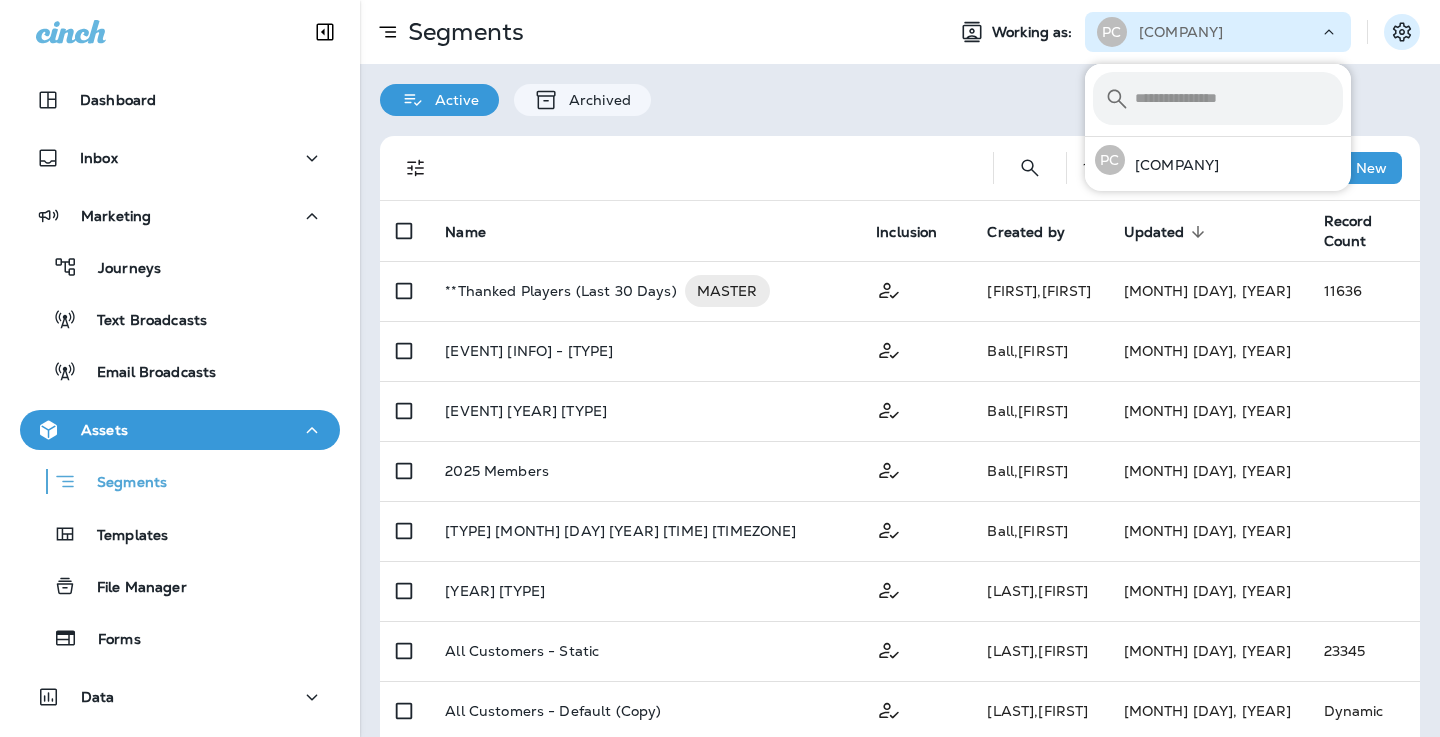 click at bounding box center (1402, 32) 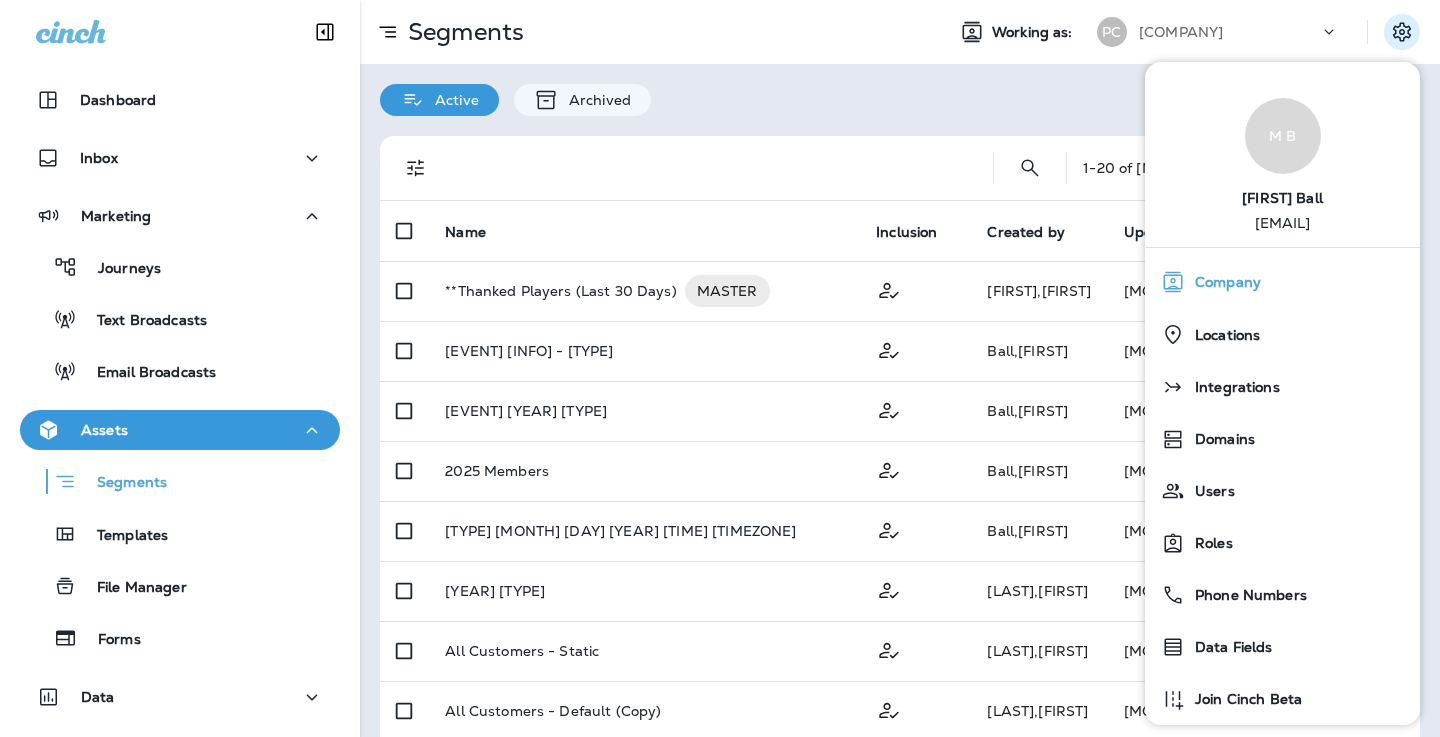 scroll, scrollTop: 67, scrollLeft: 0, axis: vertical 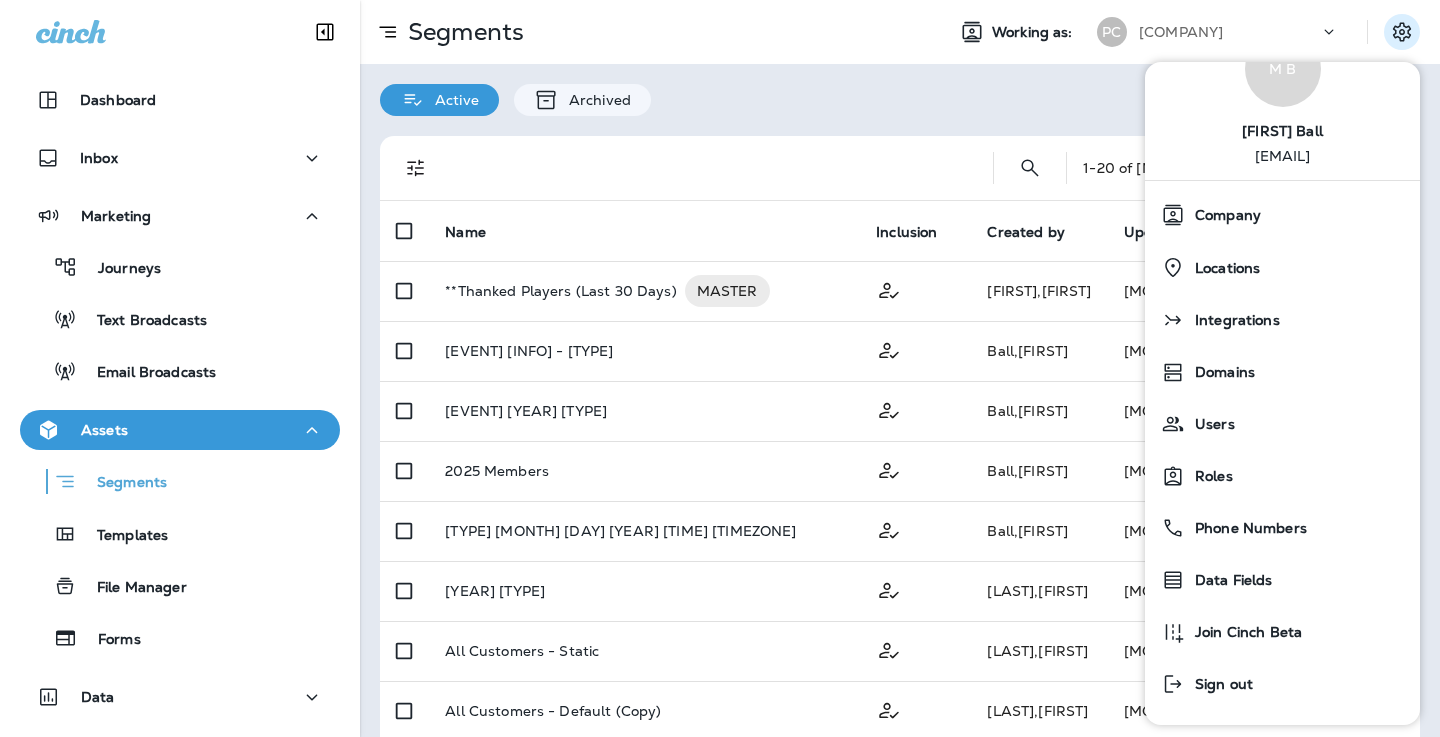 click at bounding box center (71, 31) 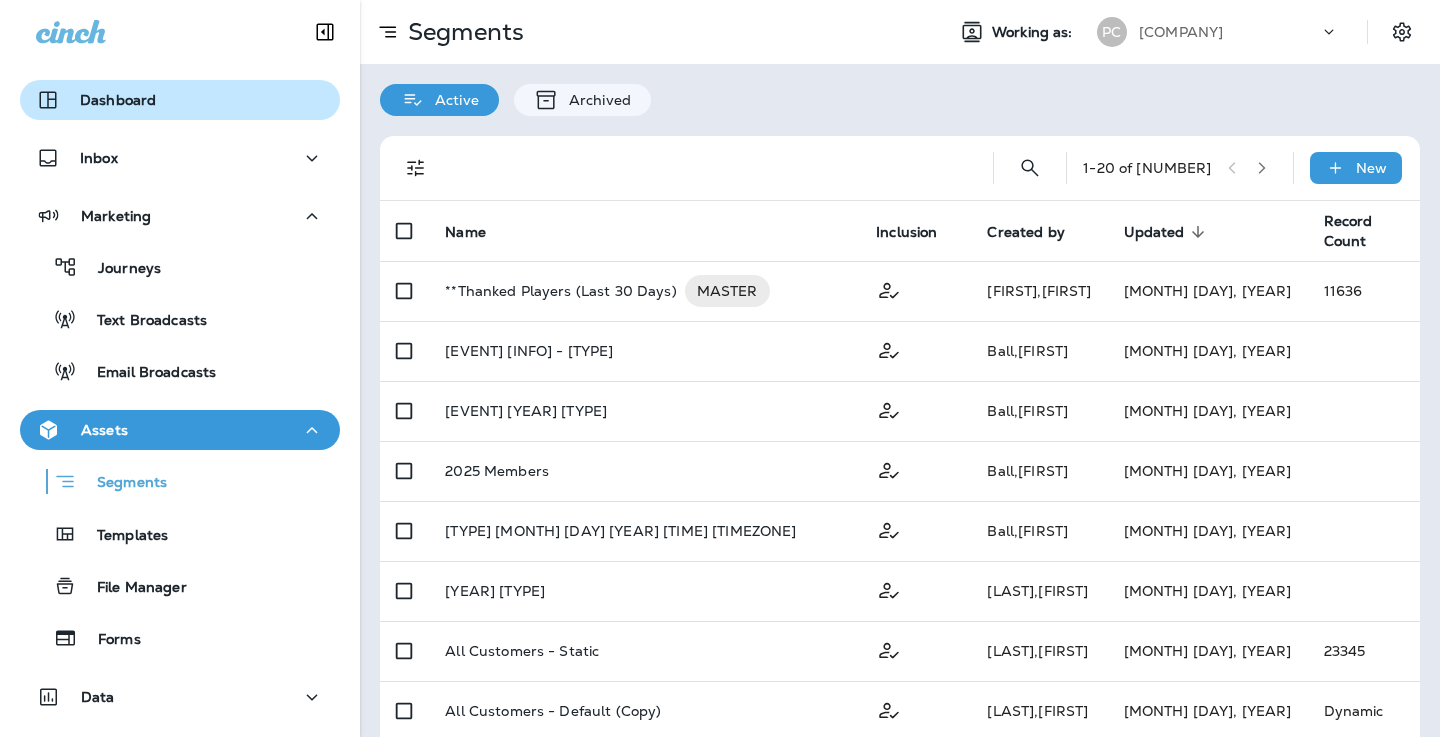click on "Dashboard" at bounding box center (118, 100) 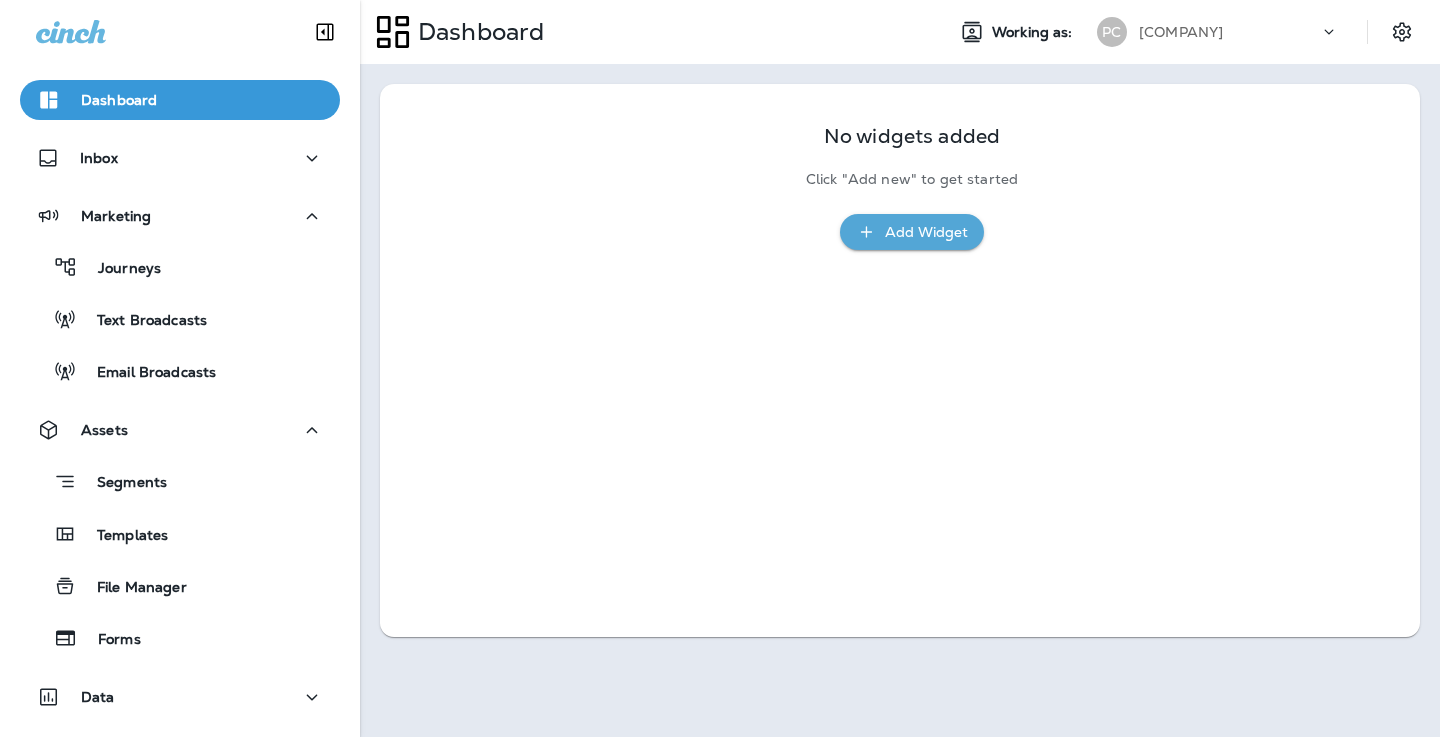 scroll, scrollTop: 166, scrollLeft: 0, axis: vertical 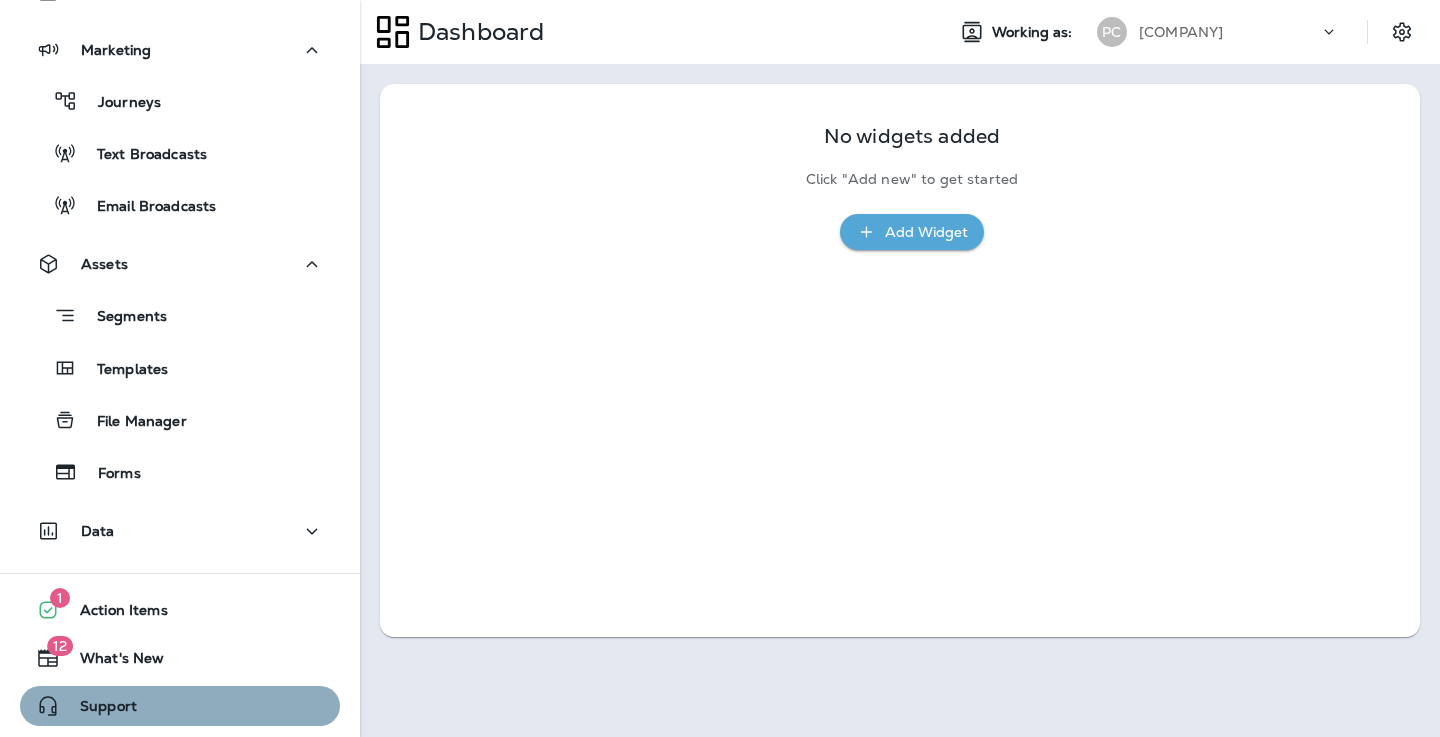 click on "Support" at bounding box center (180, 658) 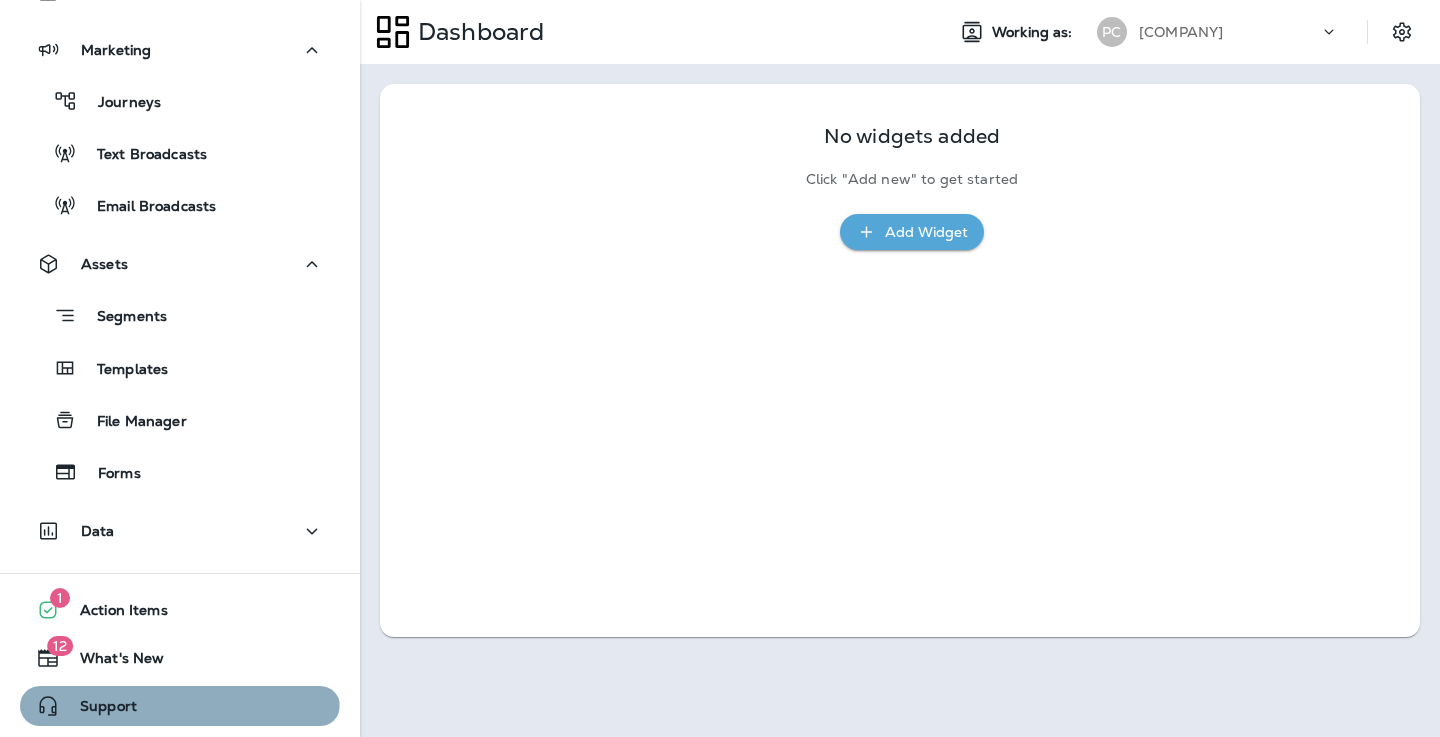 click on "Support" at bounding box center (180, 658) 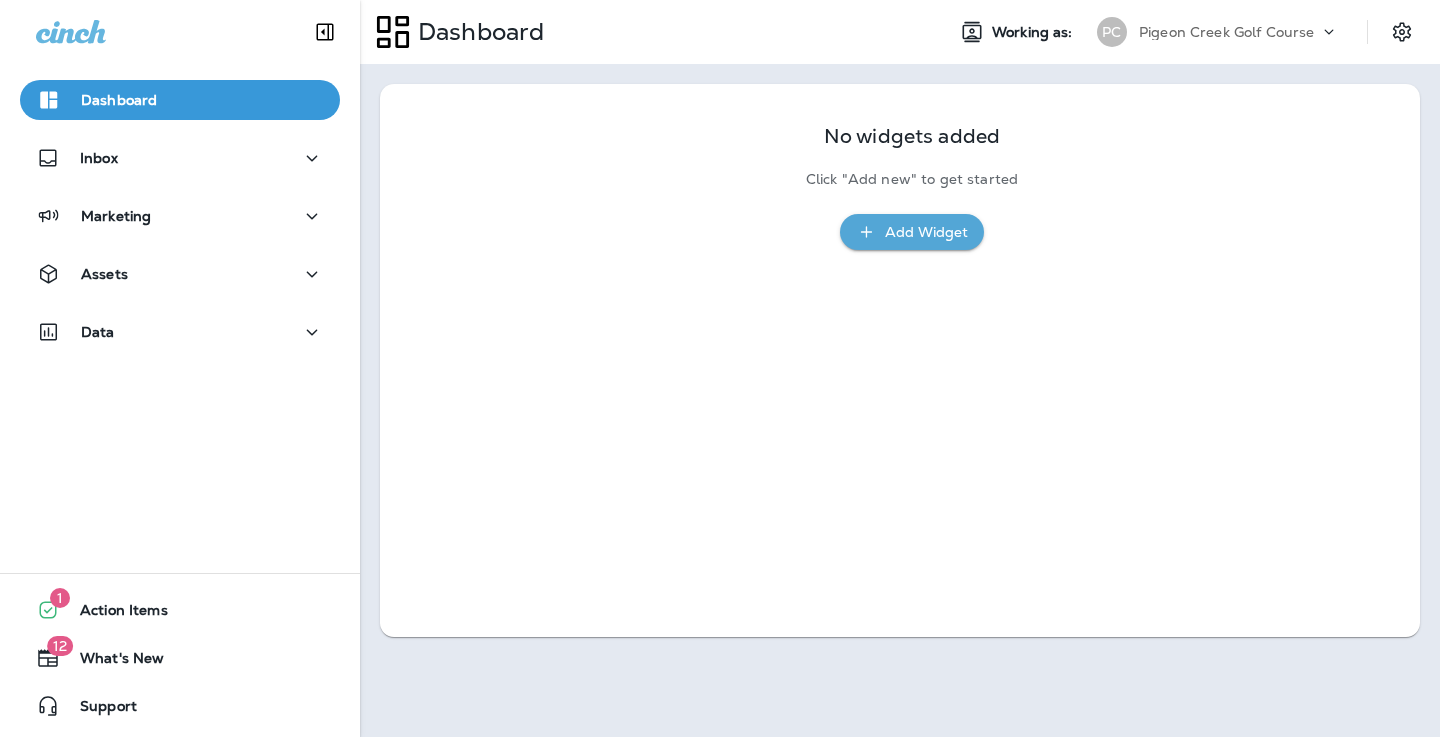 scroll, scrollTop: 0, scrollLeft: 0, axis: both 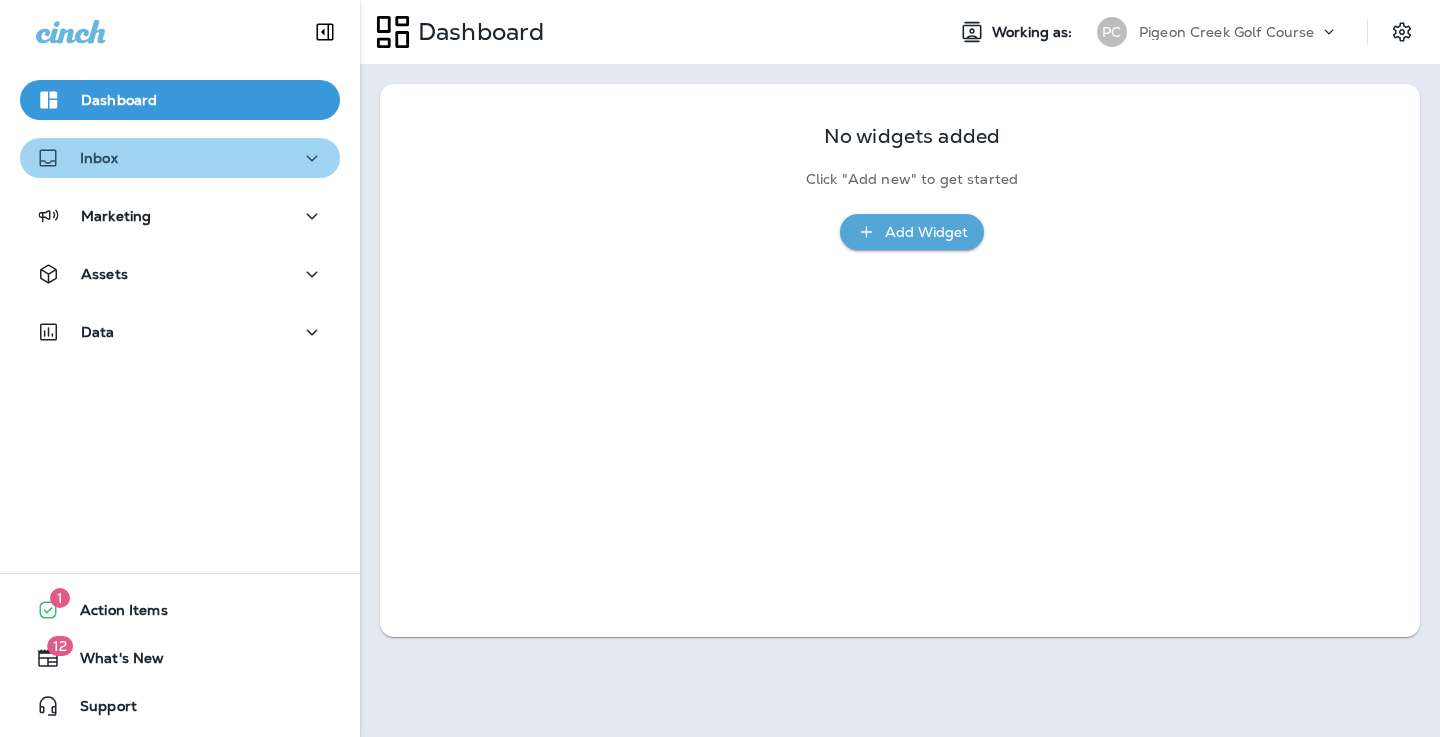 click on "Inbox" at bounding box center [180, 158] 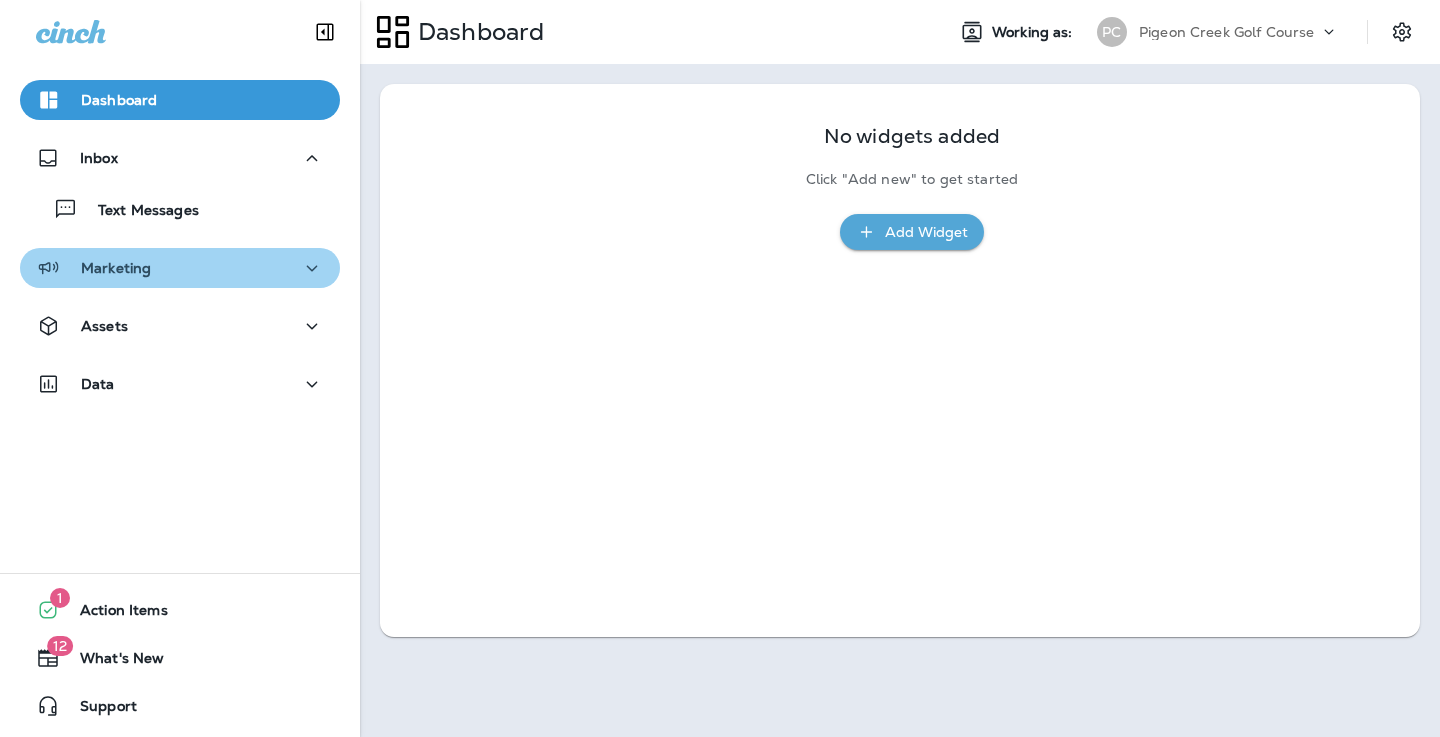 click on "Marketing" at bounding box center [180, 158] 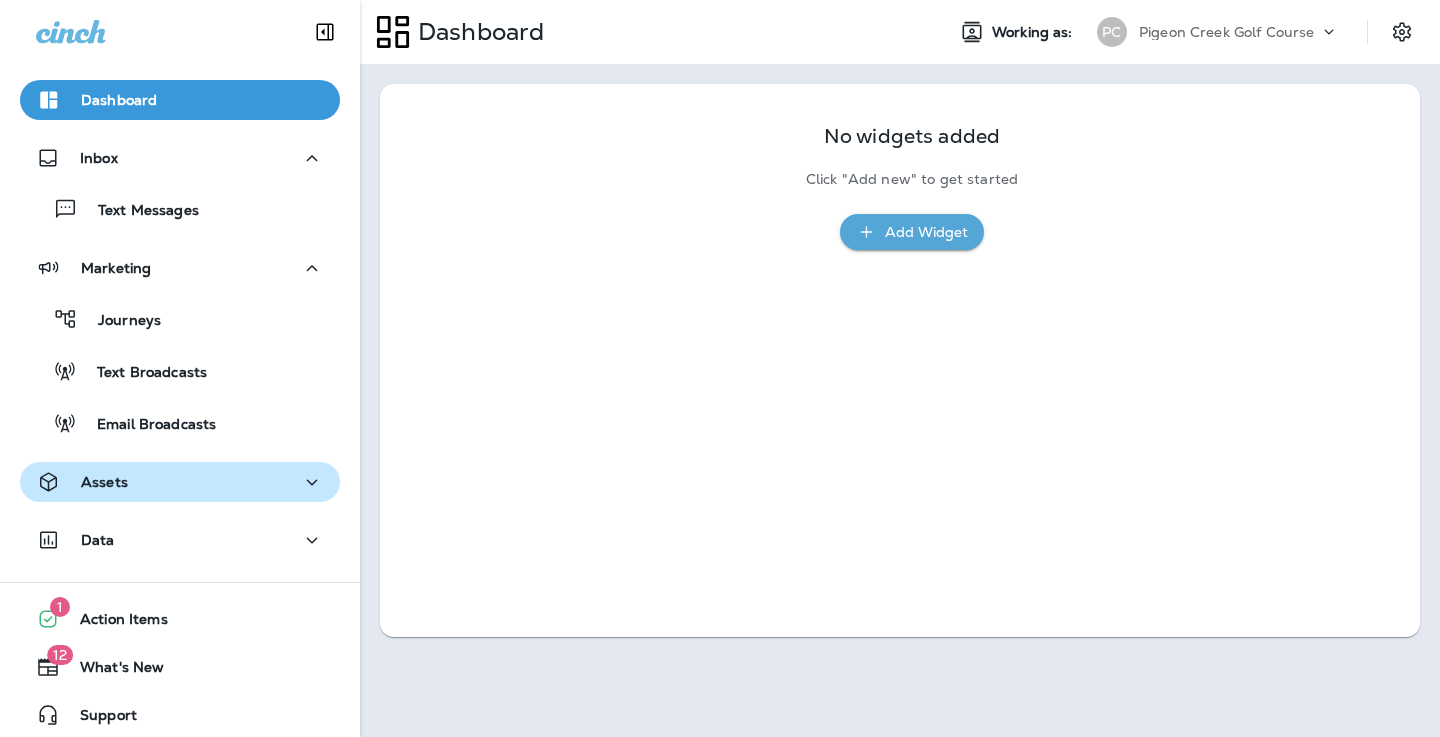 click on "Assets" at bounding box center [180, 158] 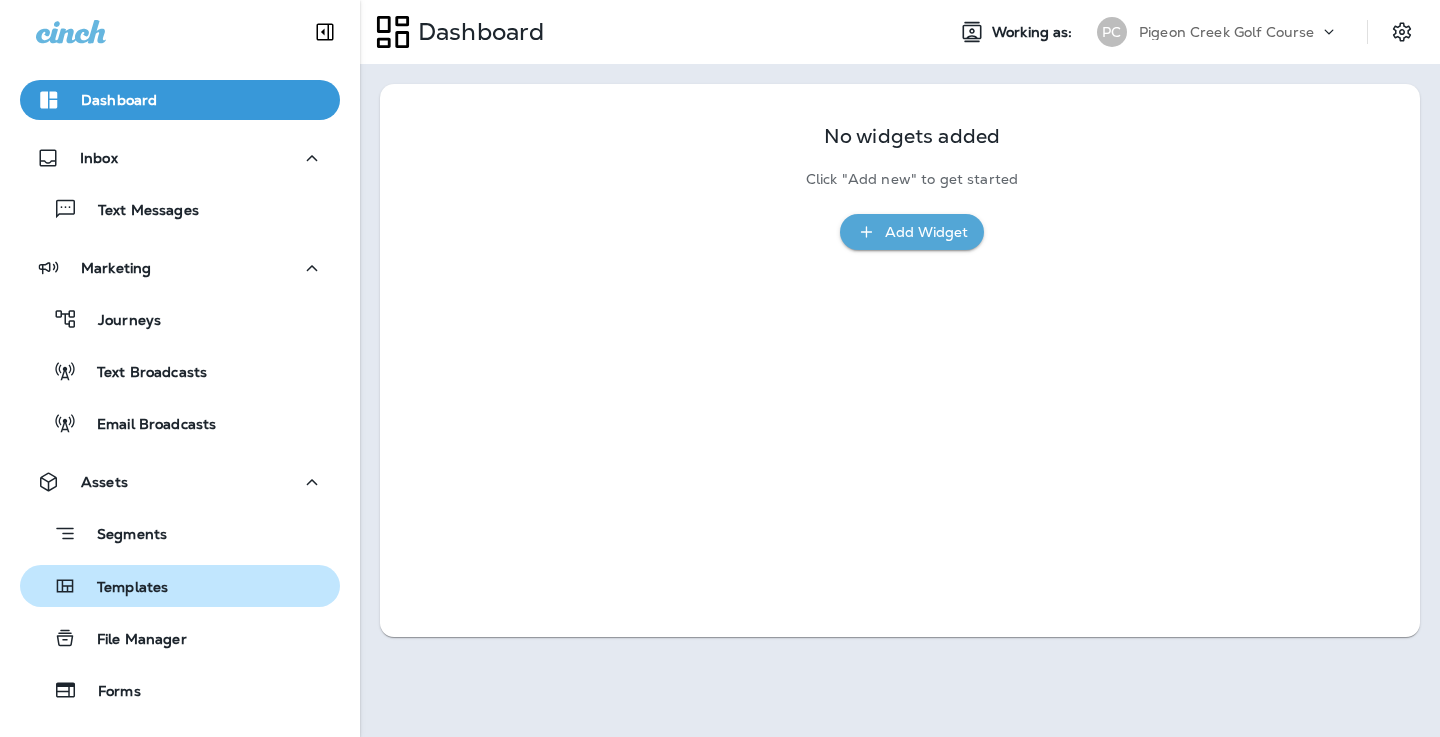 click on "Templates" at bounding box center [180, 209] 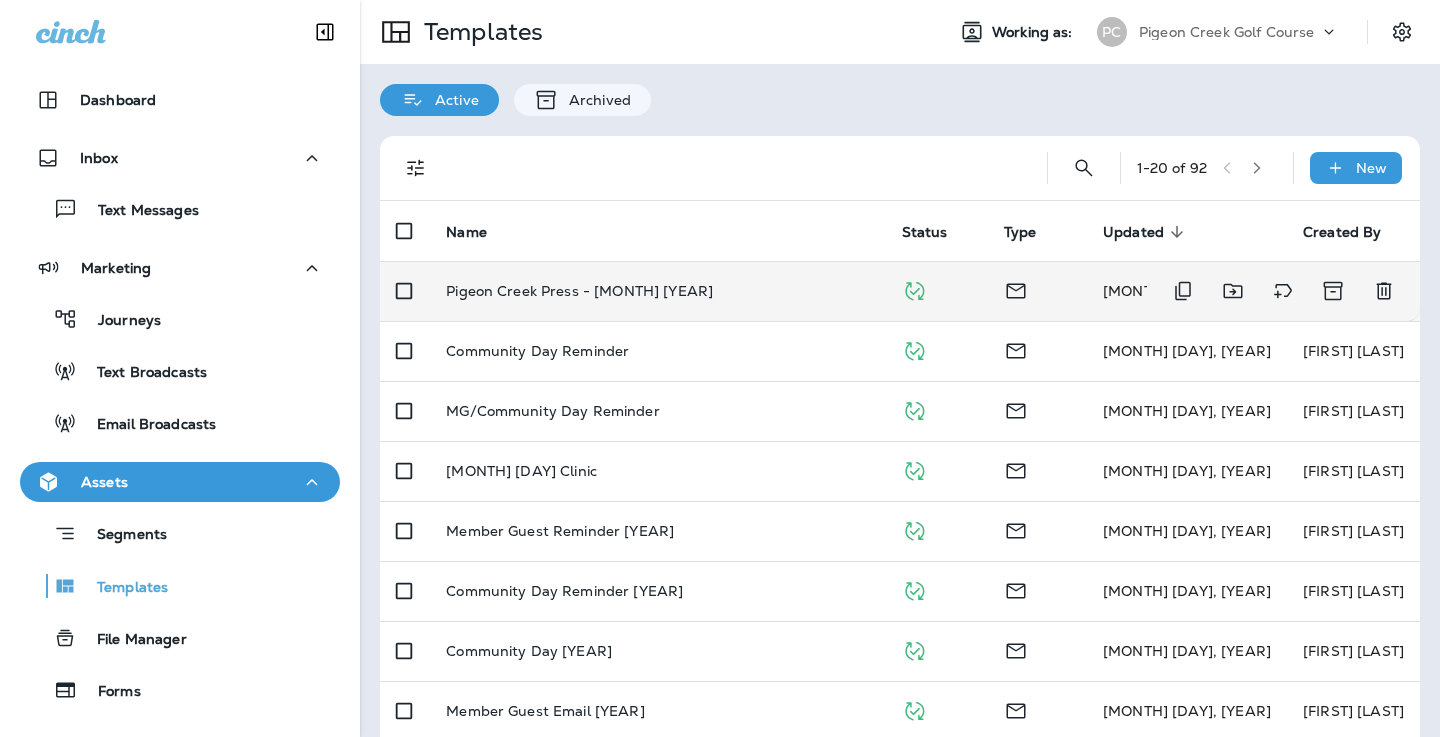 click on "[COMPANY] - [MONTH] [YEAR]" at bounding box center [579, 291] 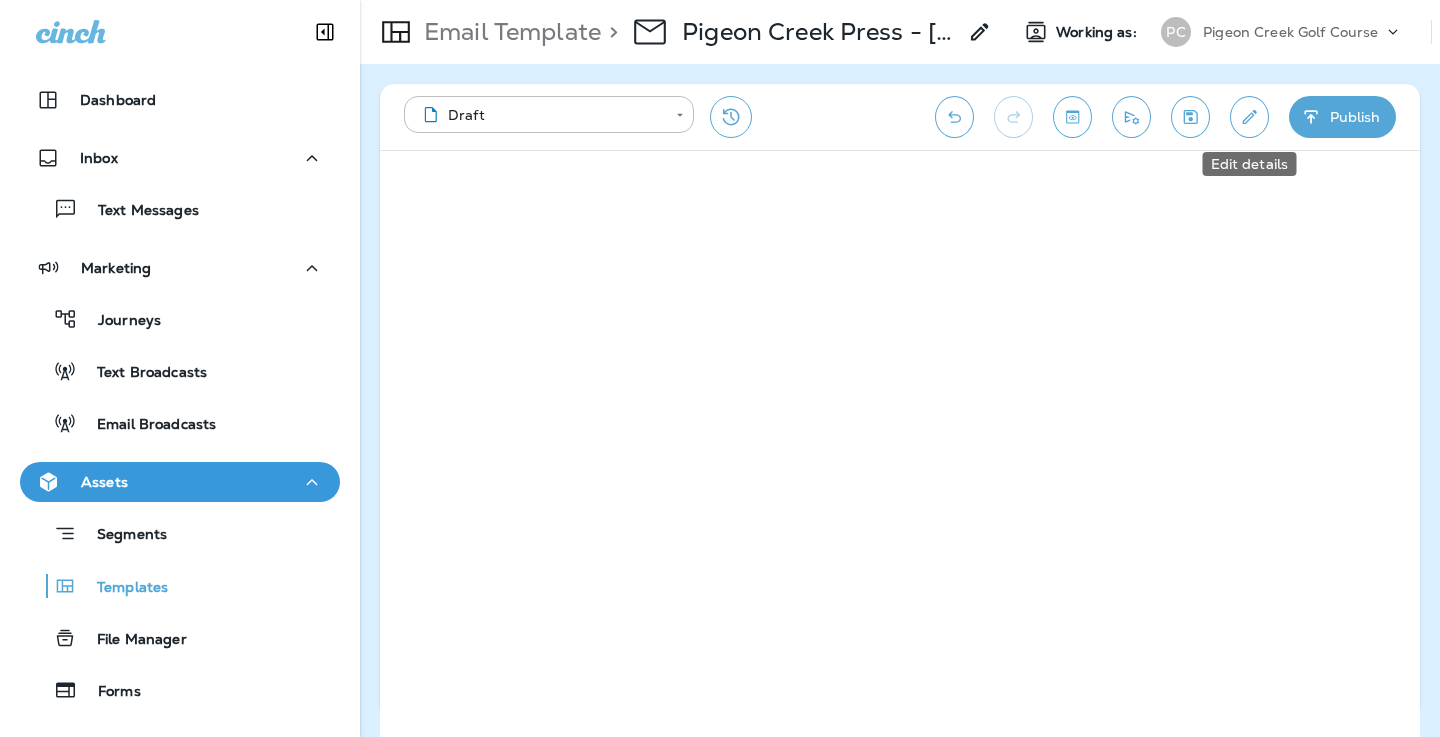 click at bounding box center (1249, 117) 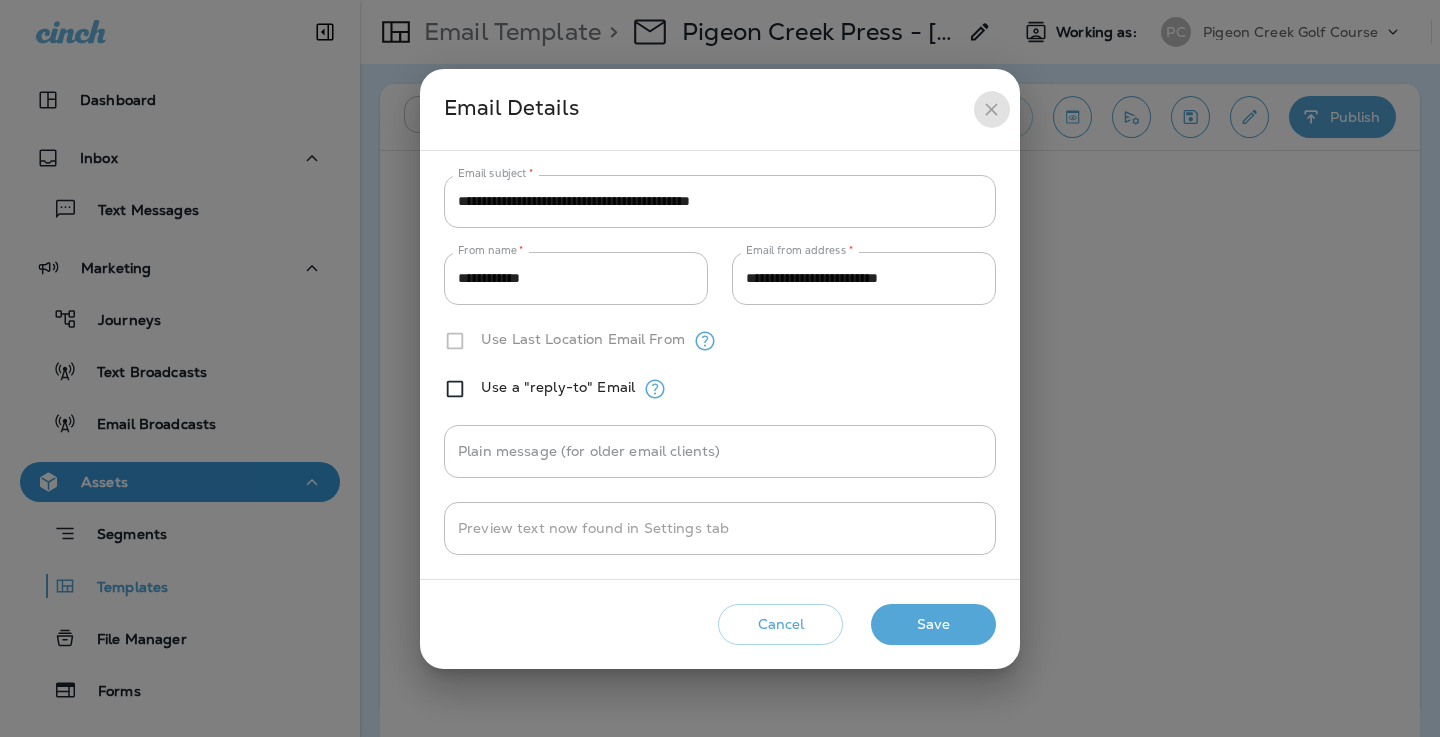 click at bounding box center (991, 109) 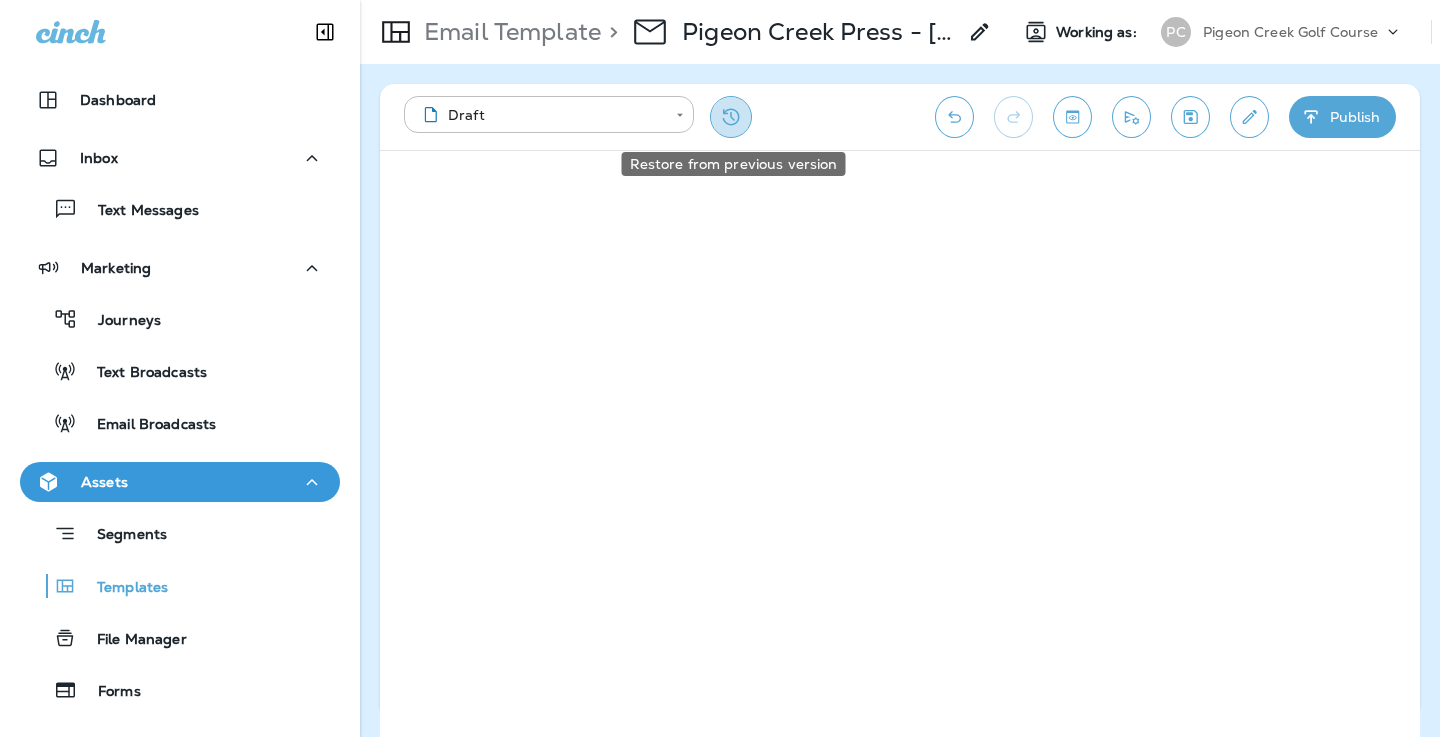 click at bounding box center [731, 117] 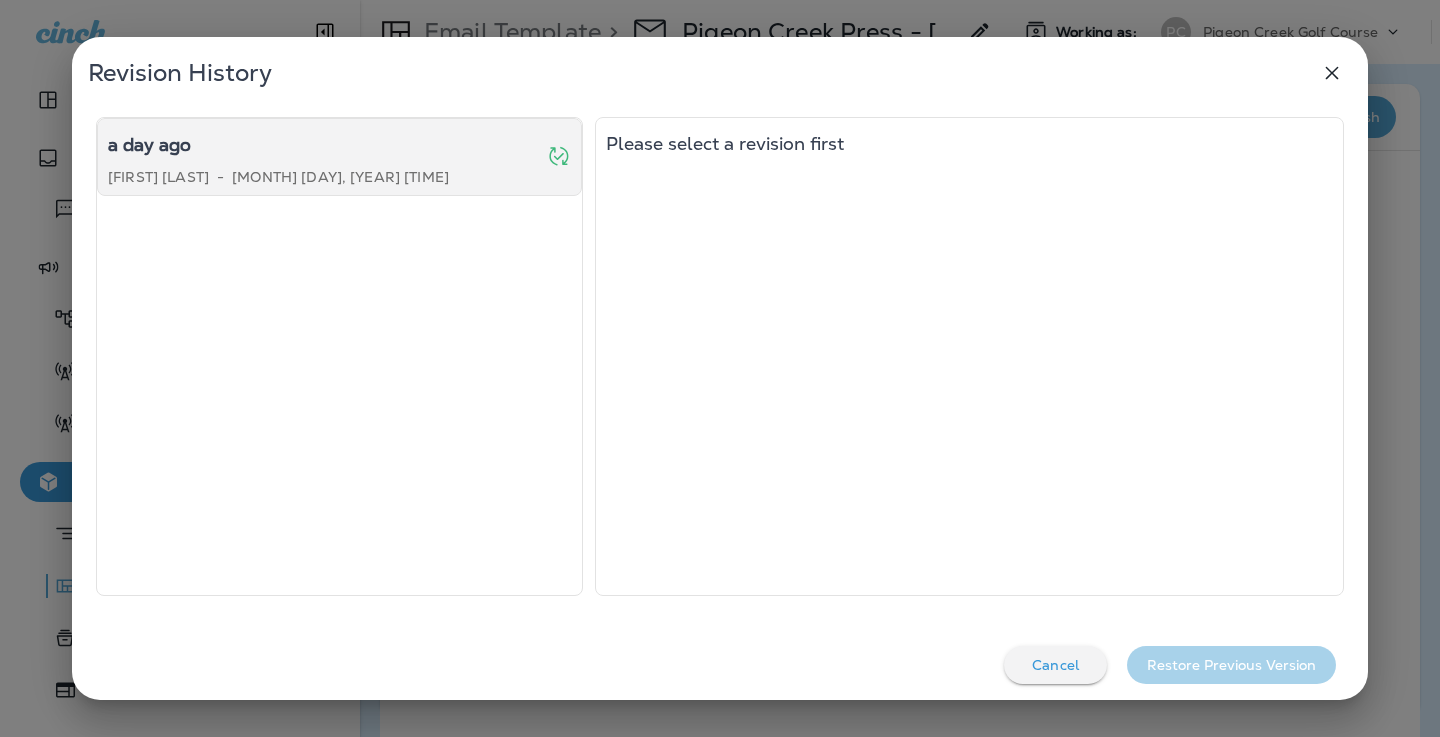 click on "a day ago Madison Ball - Jun 30, 2025 11:26 AM" at bounding box center [339, 157] 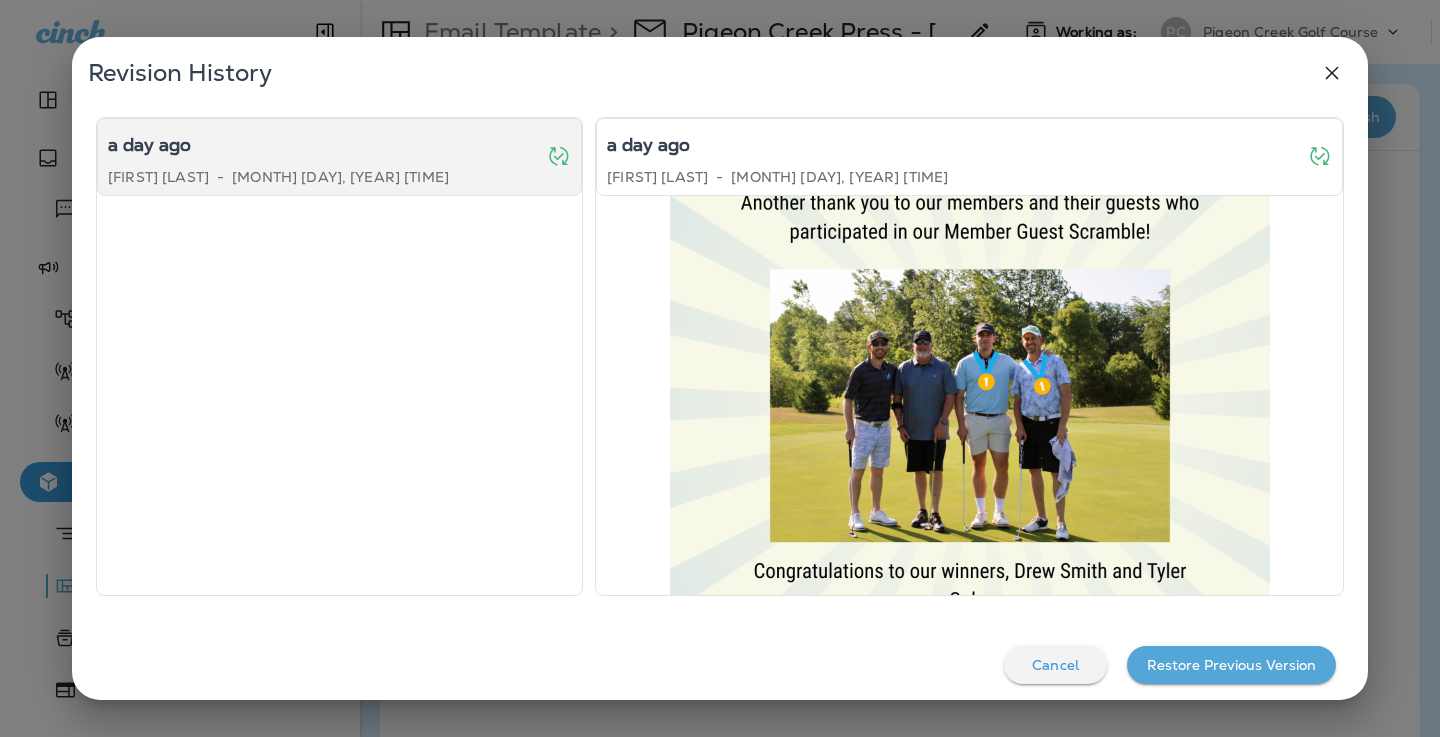 scroll, scrollTop: 782, scrollLeft: 0, axis: vertical 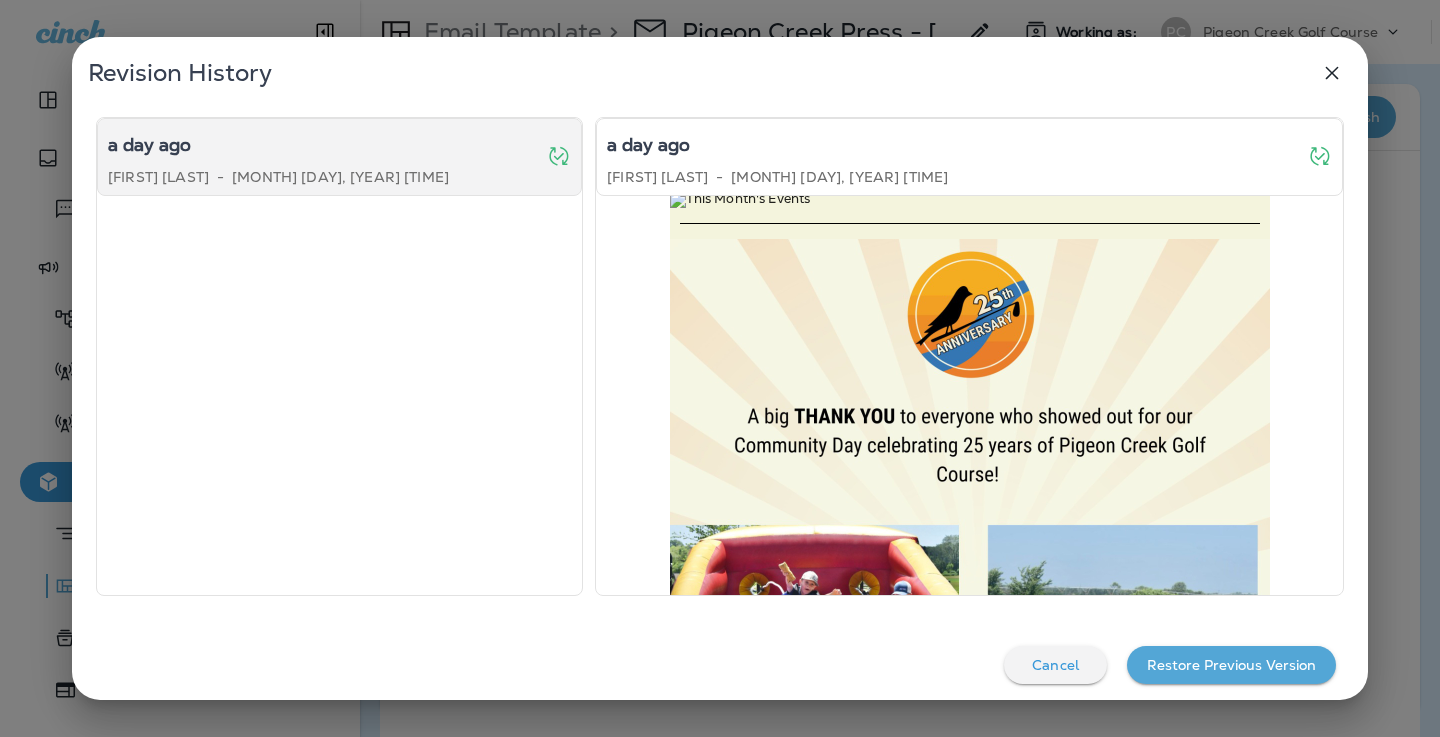 click on "Restore Previous Version" at bounding box center [1231, 665] 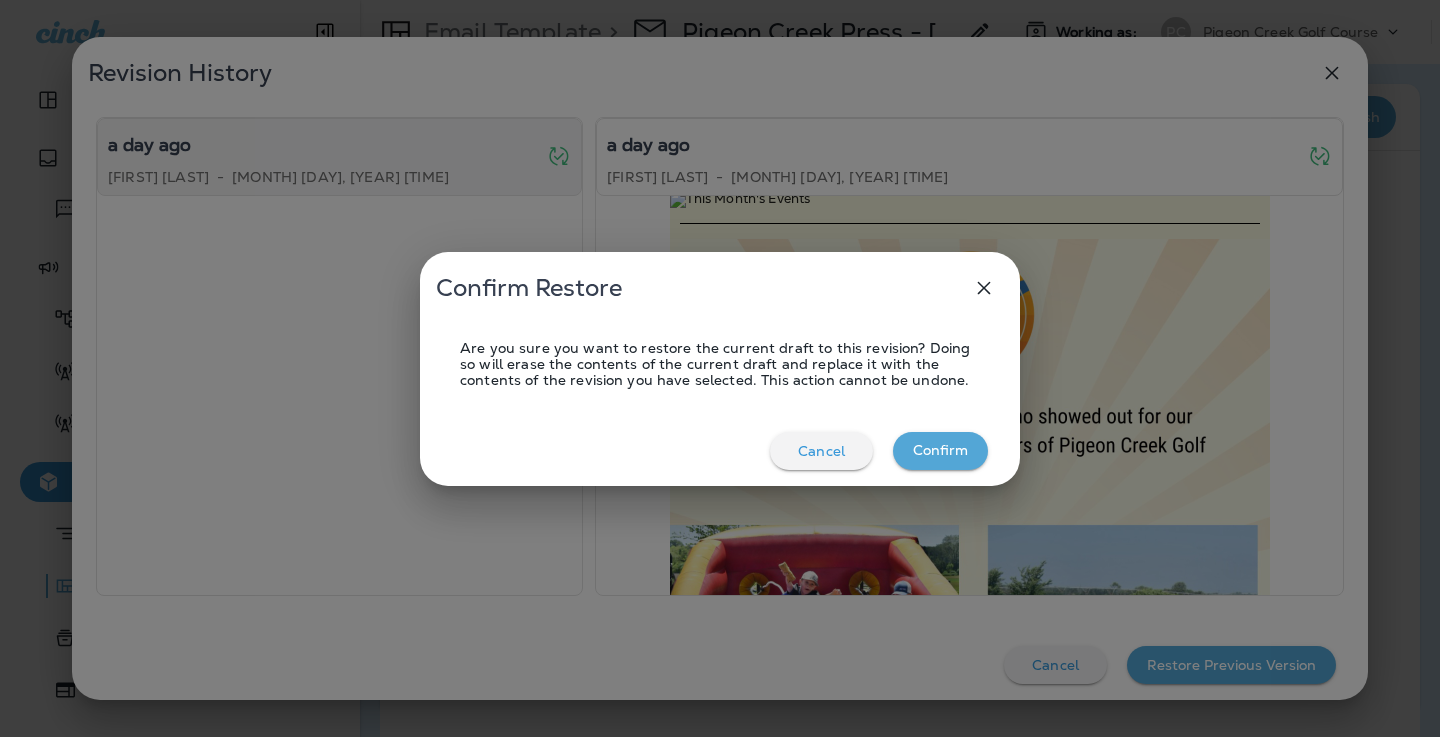 click on "Confirm" at bounding box center (940, 451) 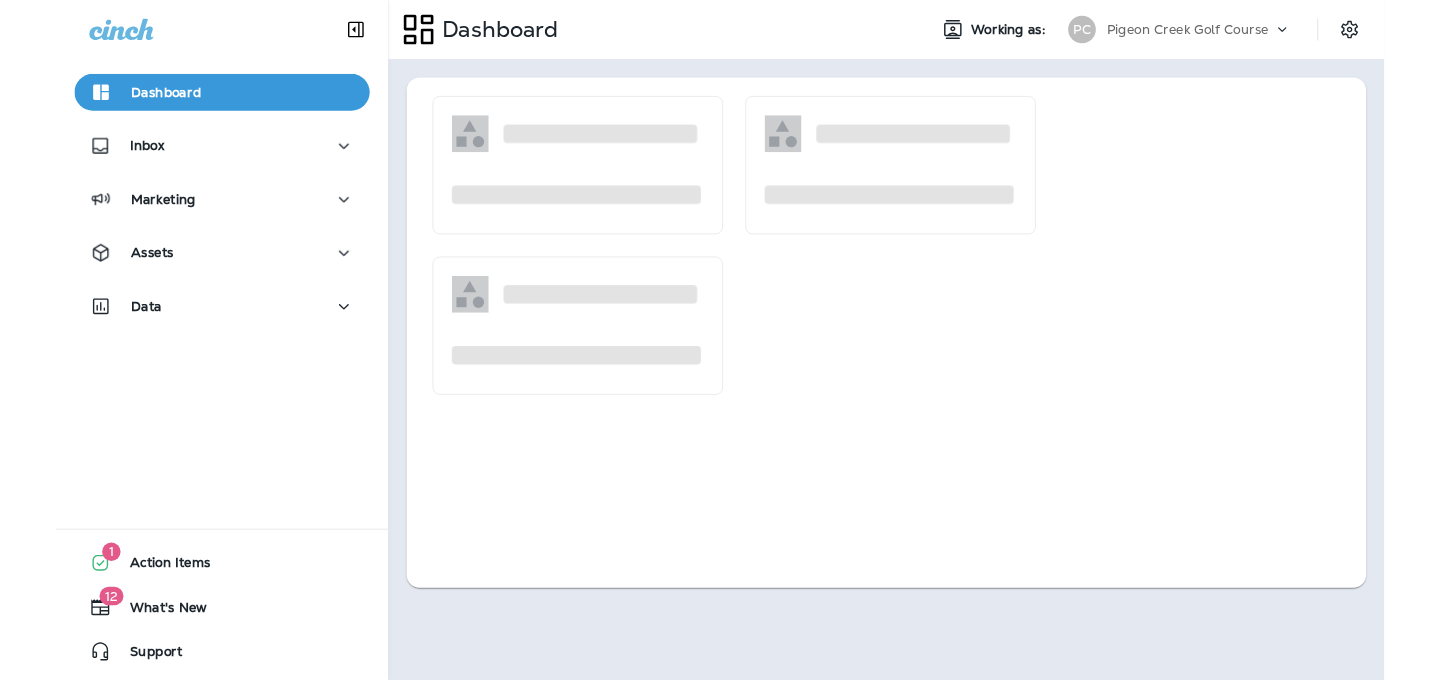 scroll, scrollTop: 0, scrollLeft: 0, axis: both 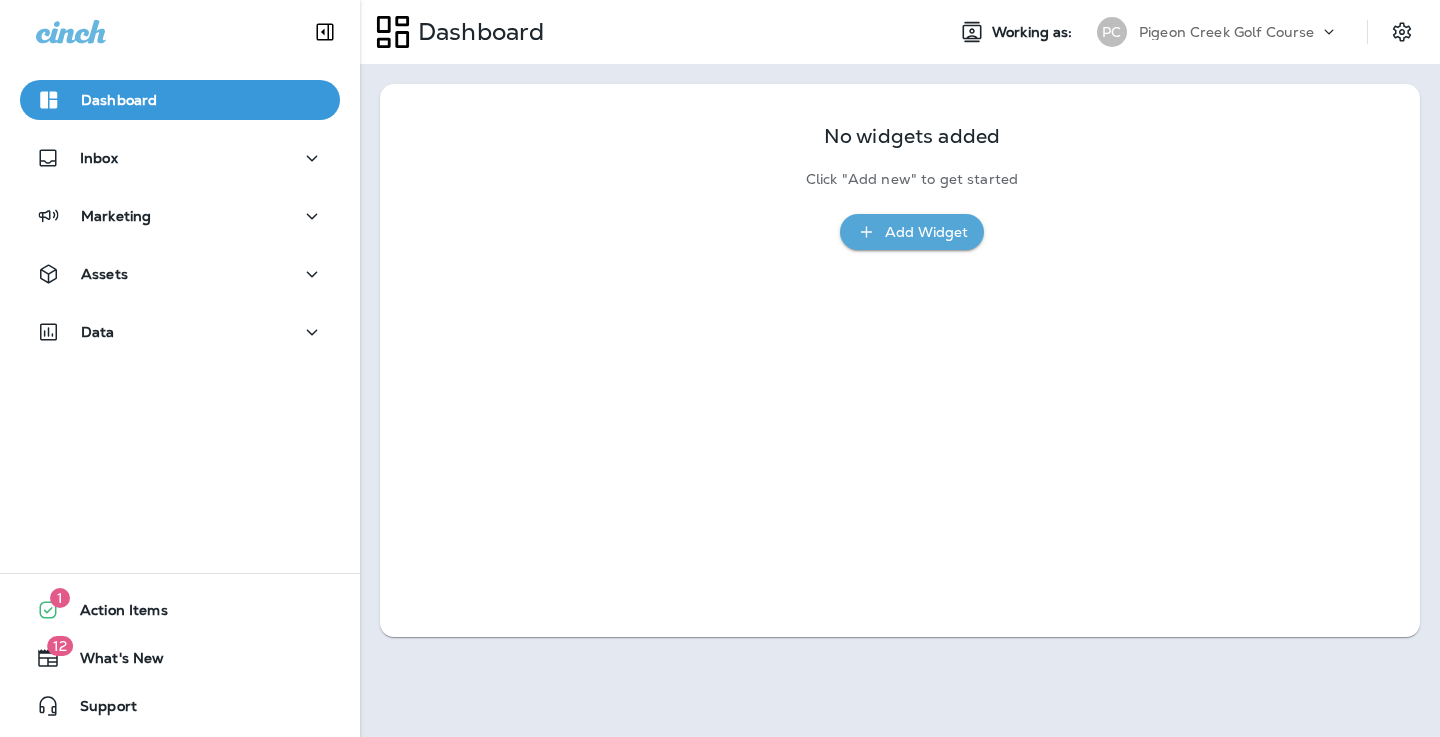 click on "Assets" at bounding box center [180, 279] 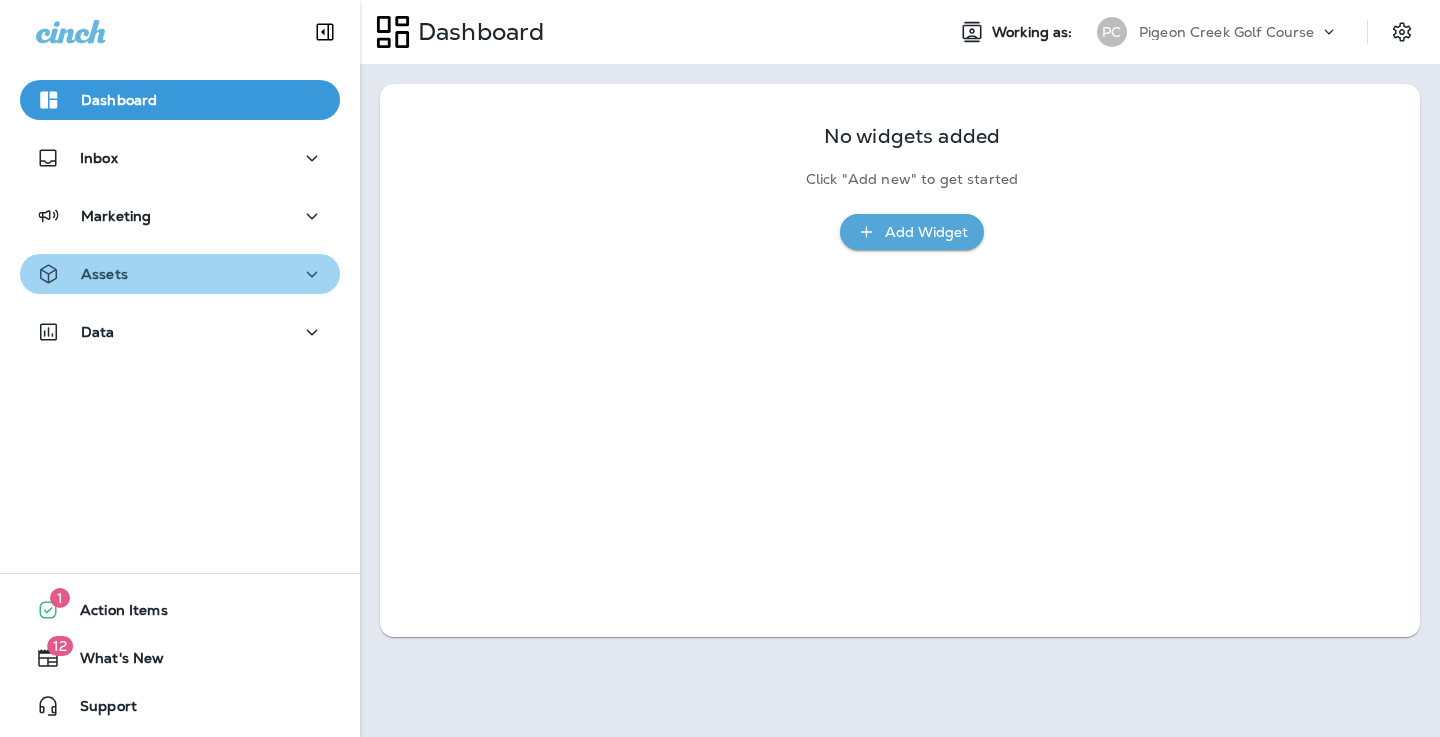 click at bounding box center (312, 158) 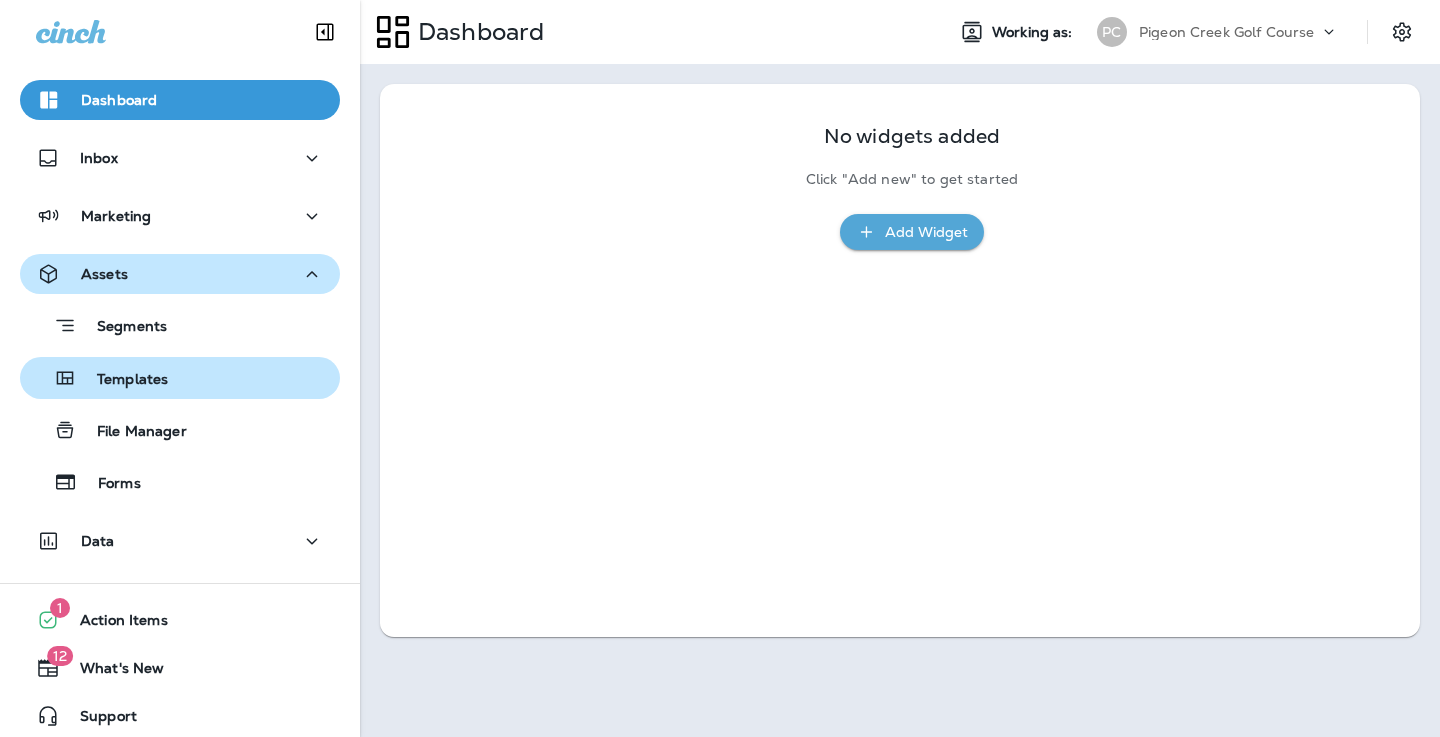 click on "Templates" at bounding box center [180, 325] 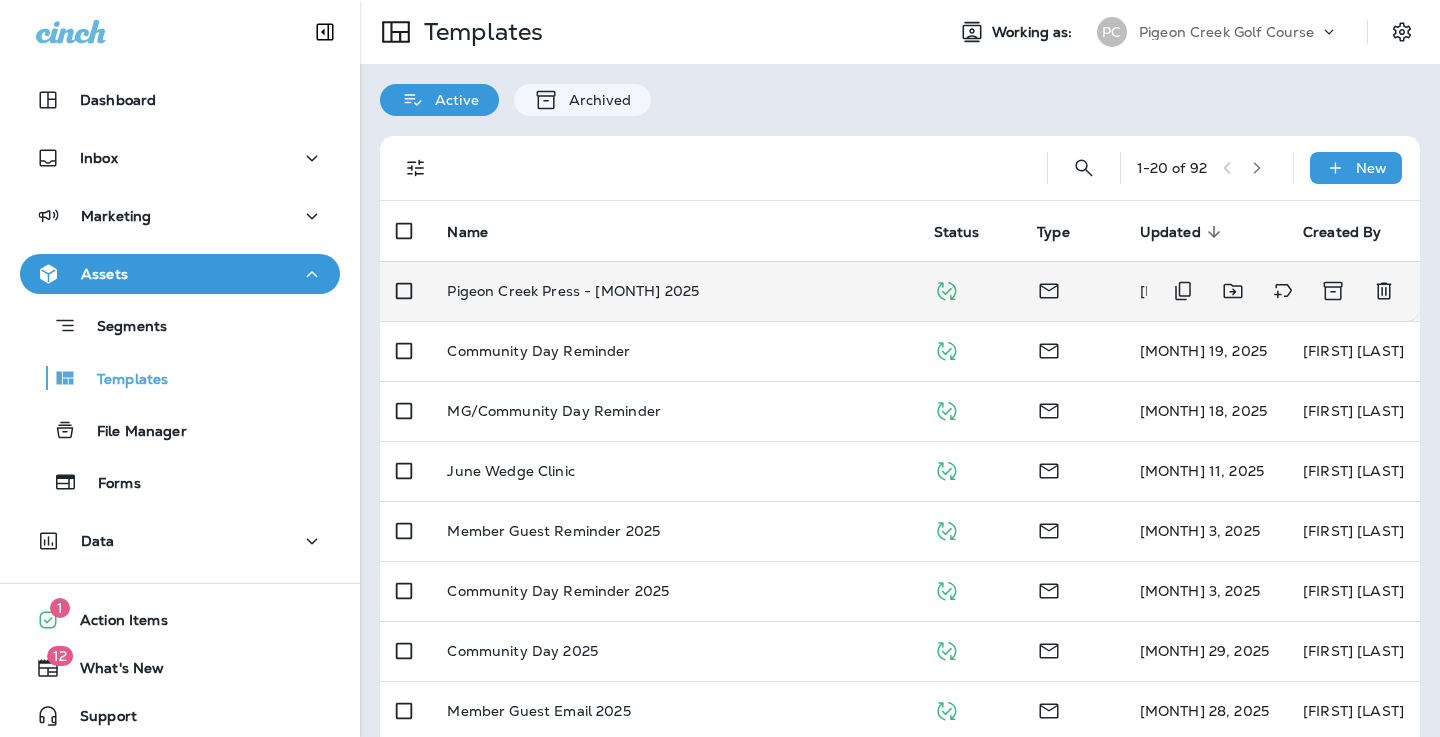 click on "[COMPANY] - [MONTH] [YEAR]" at bounding box center (674, 291) 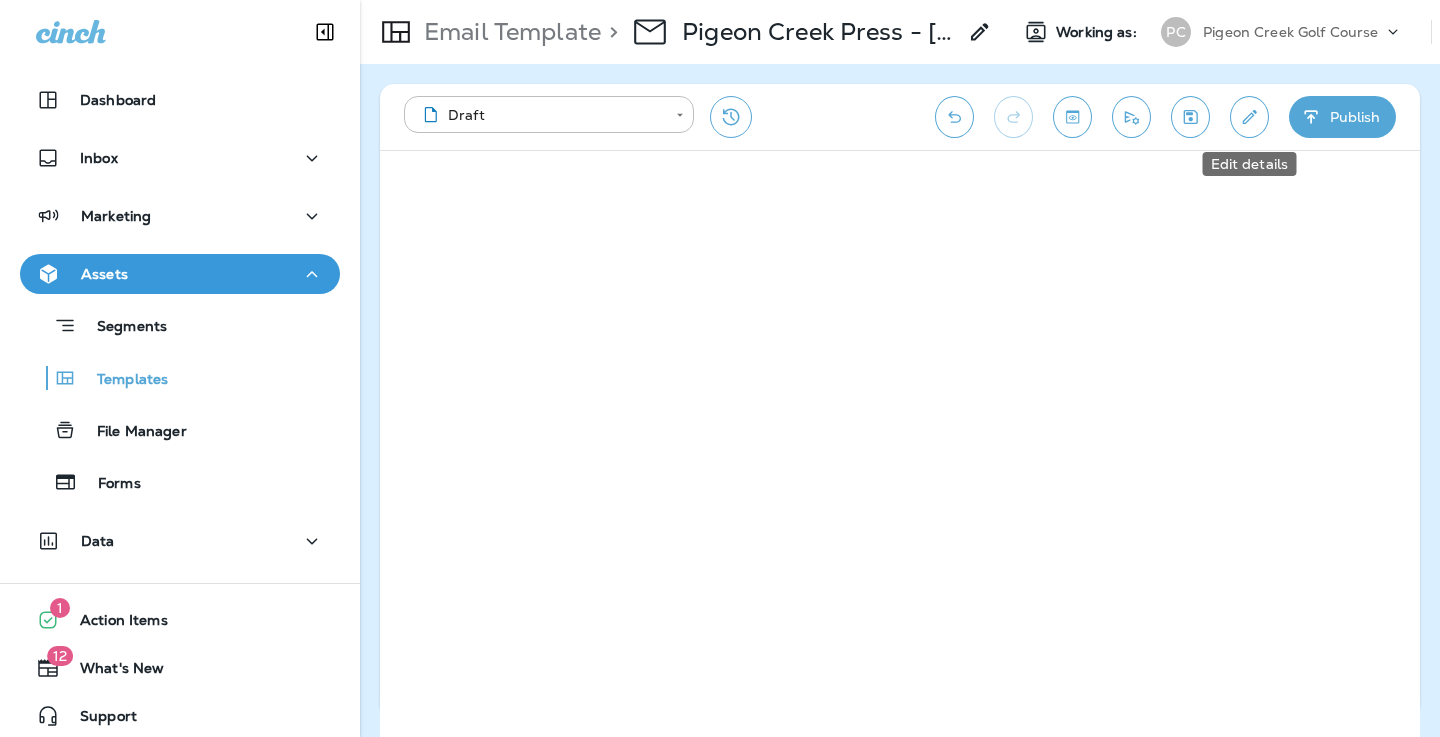 click at bounding box center [1249, 117] 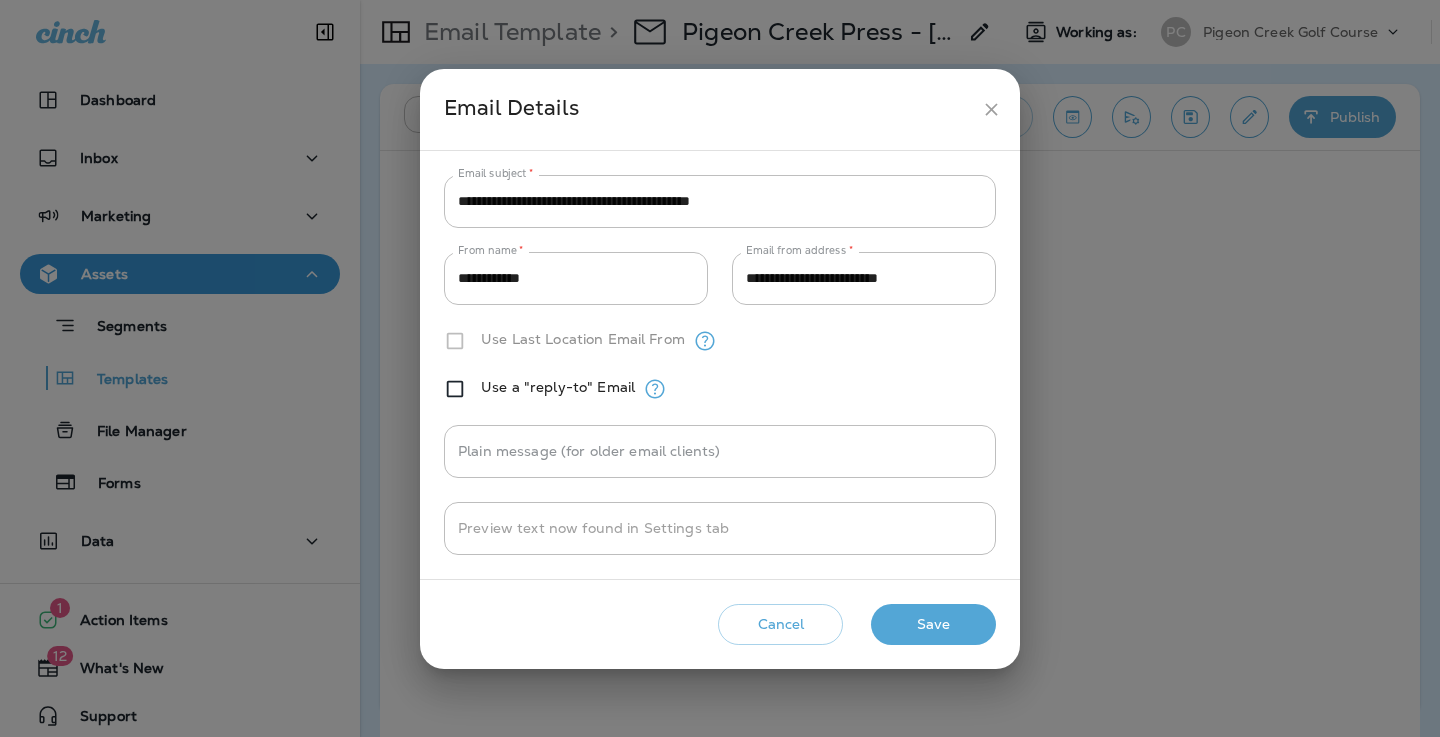 click at bounding box center (991, 109) 